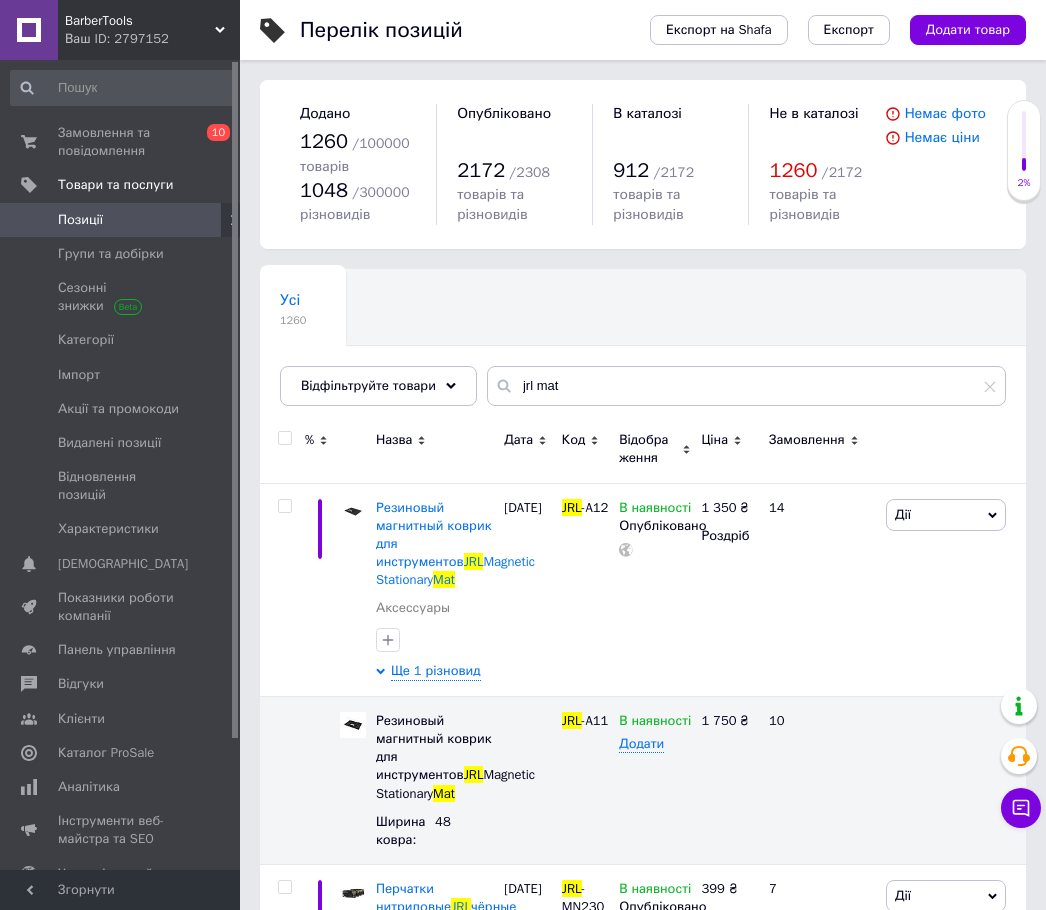 scroll, scrollTop: 0, scrollLeft: 0, axis: both 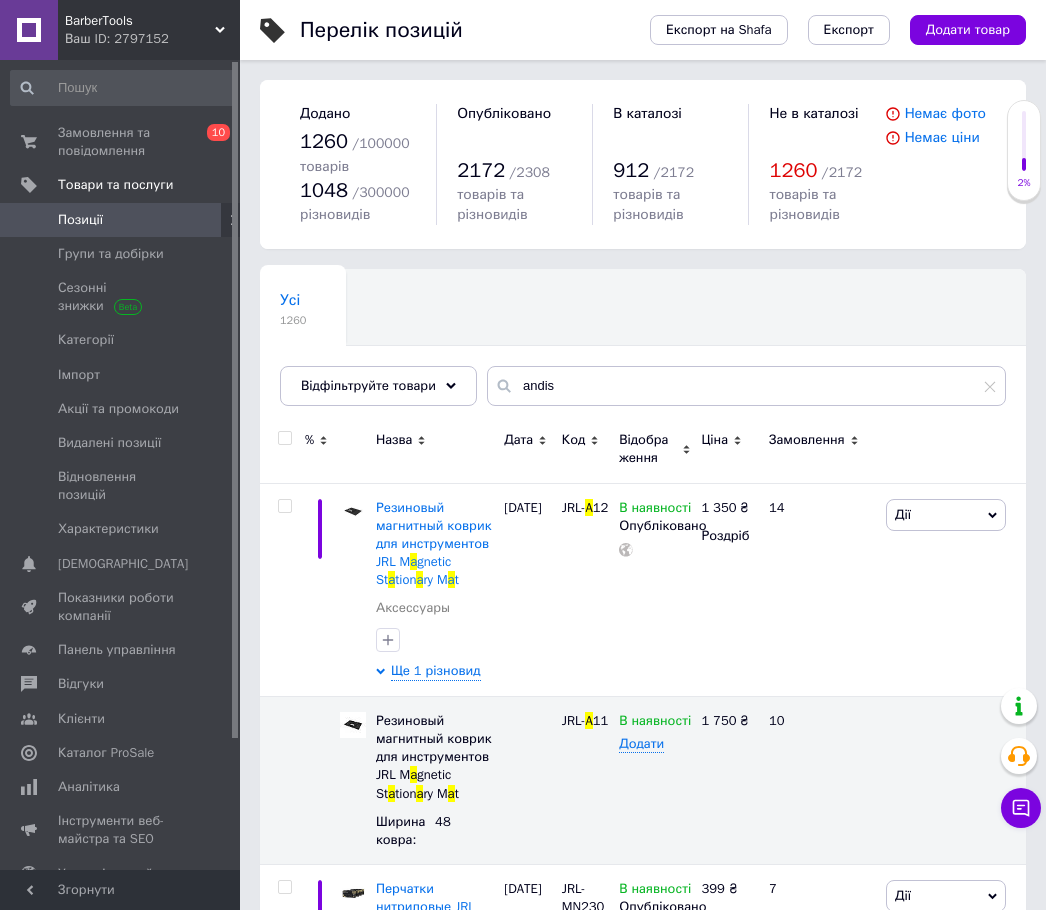 type on "andis" 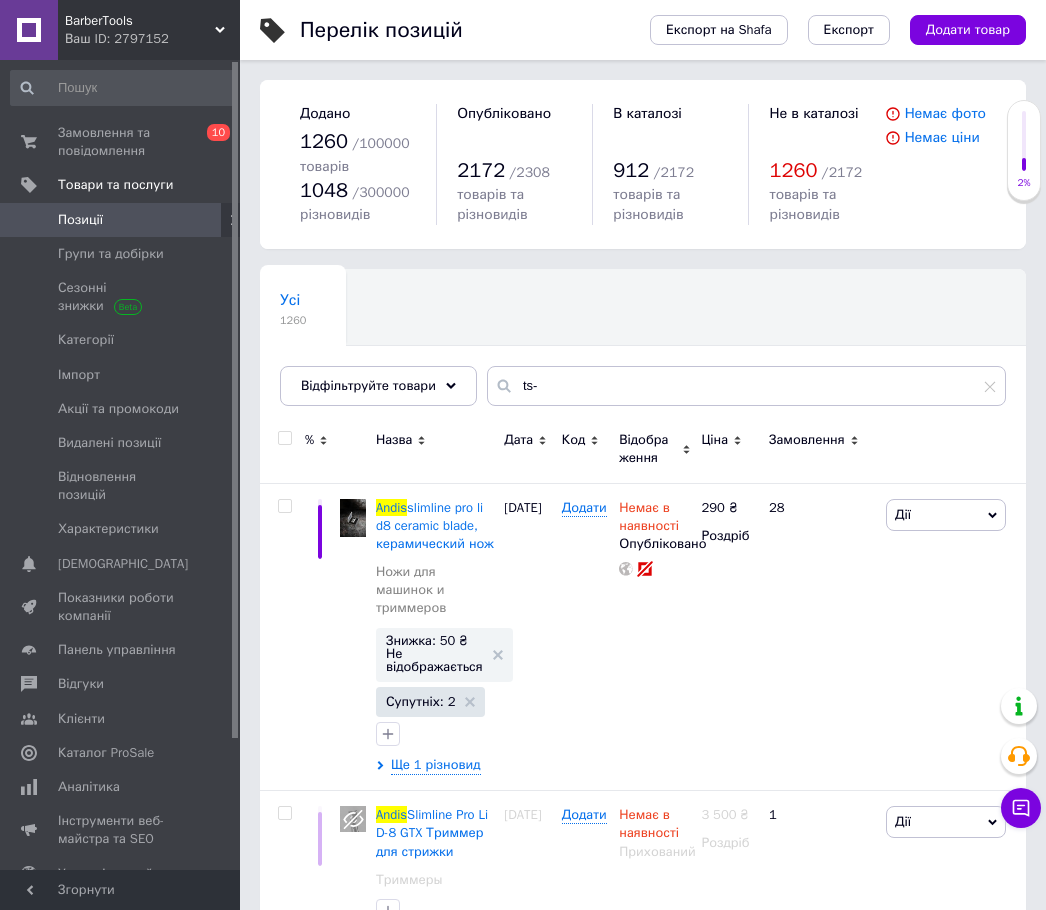type on "ts-2" 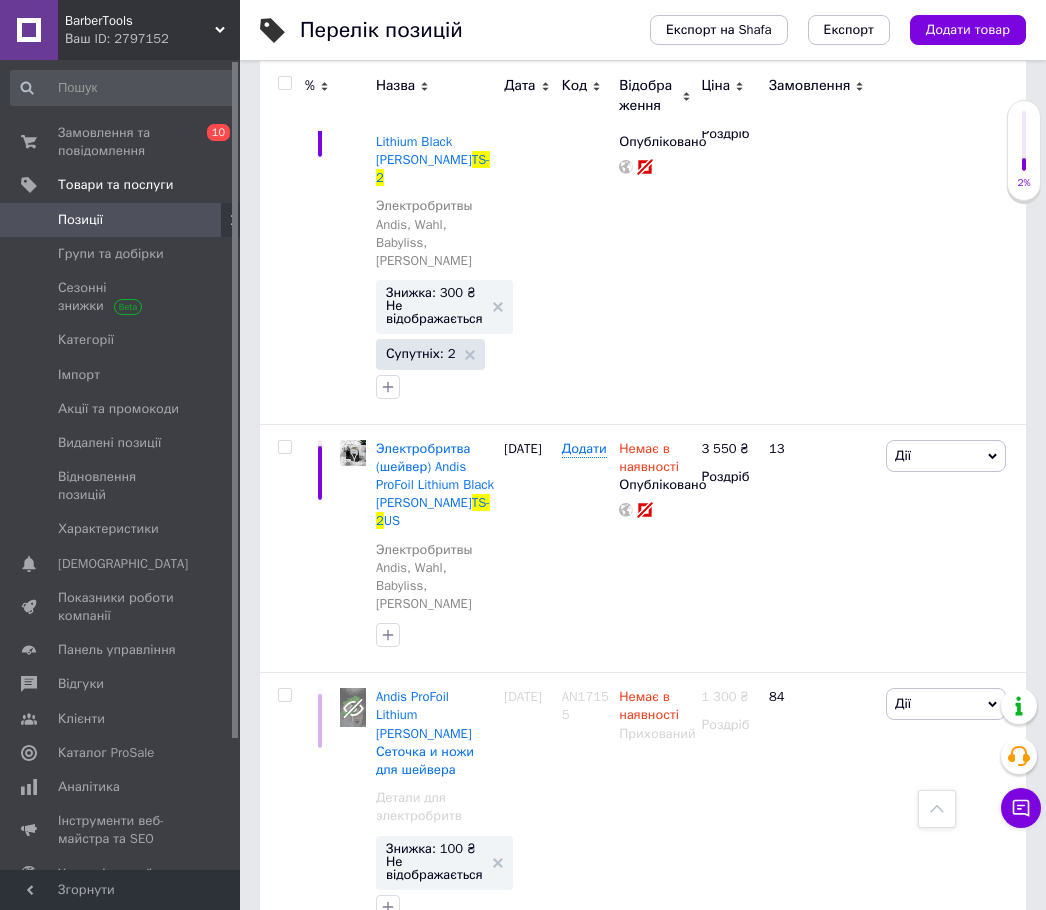 scroll, scrollTop: 0, scrollLeft: 0, axis: both 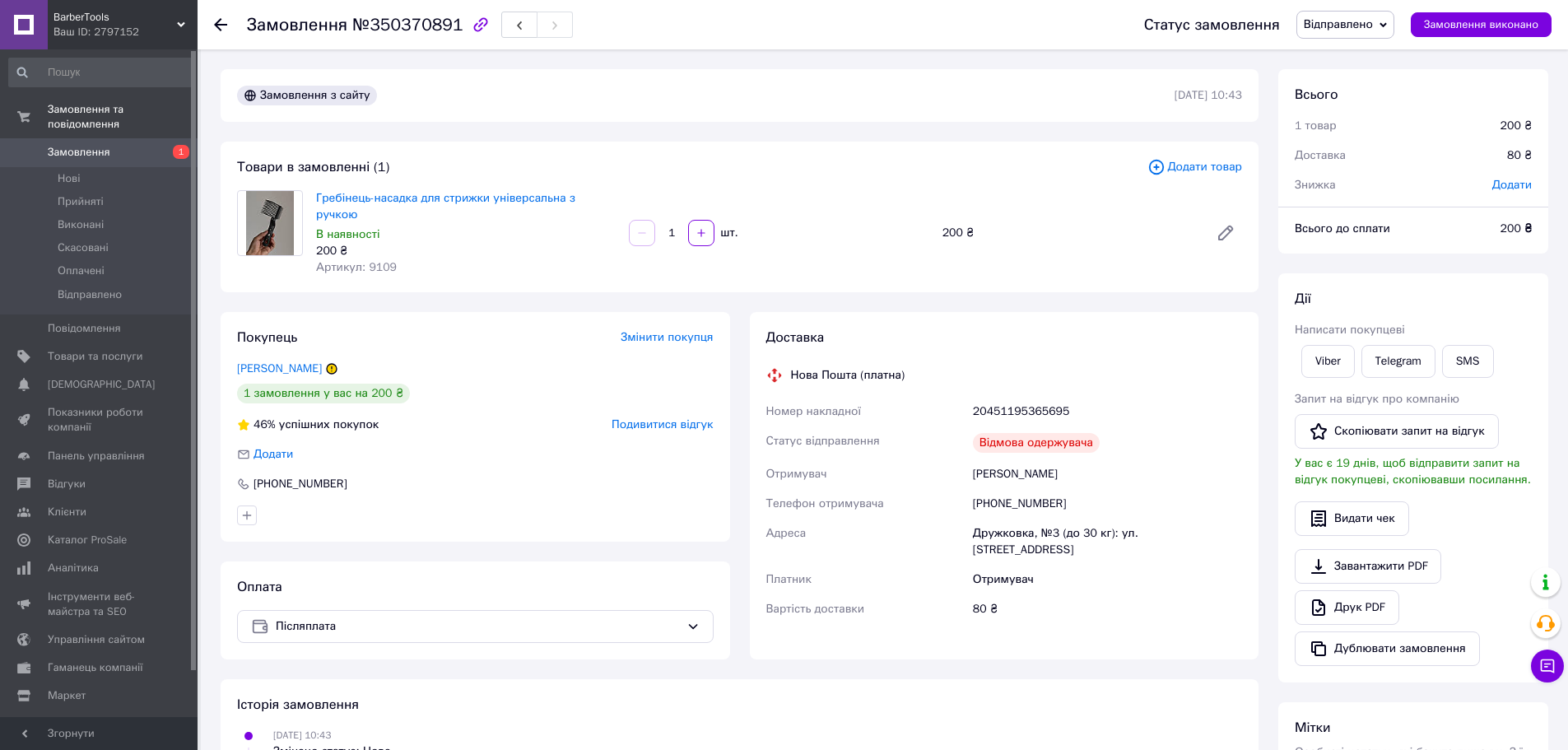 click on "20451195365695" at bounding box center [1107, 412] 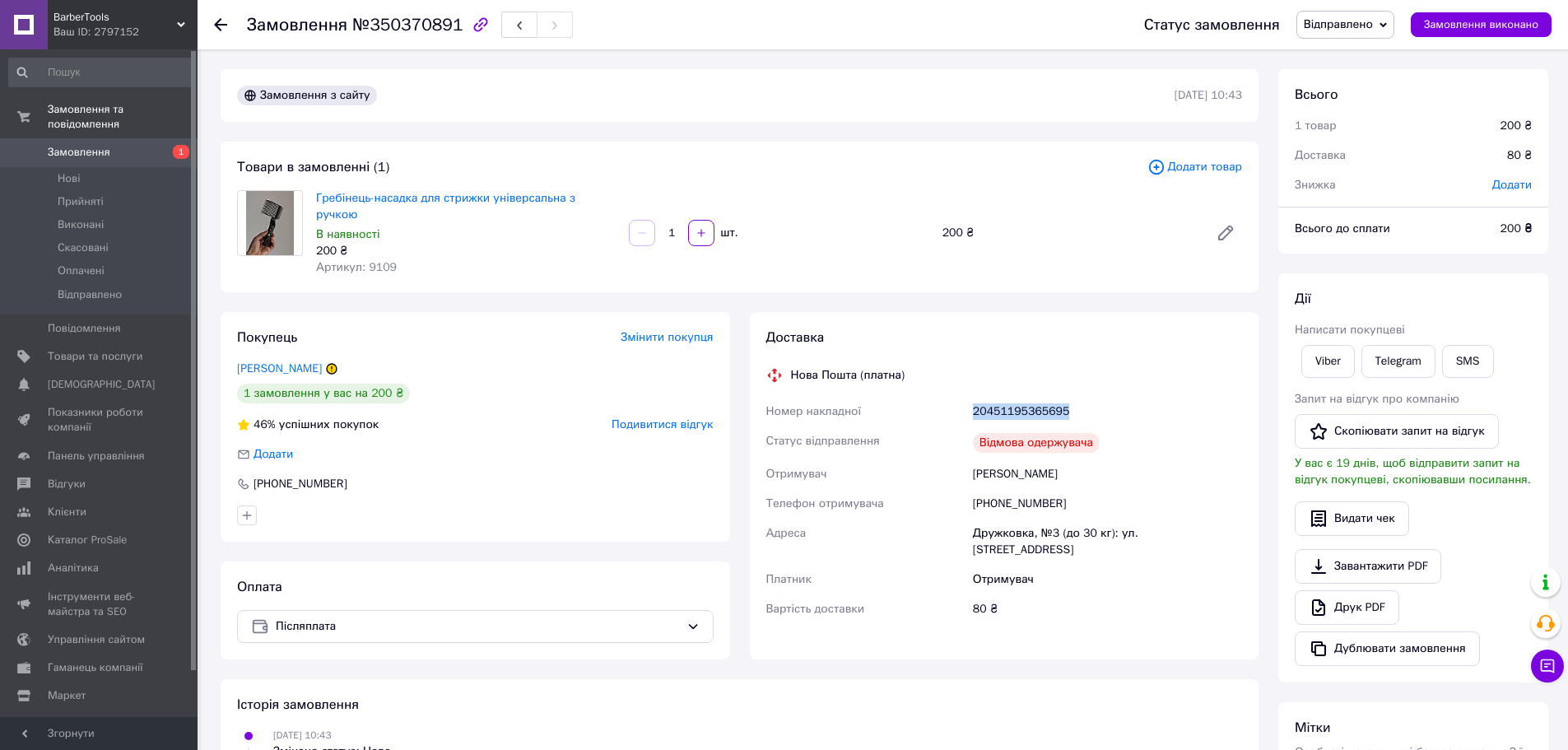 click on "20451195365695" at bounding box center [1107, 412] 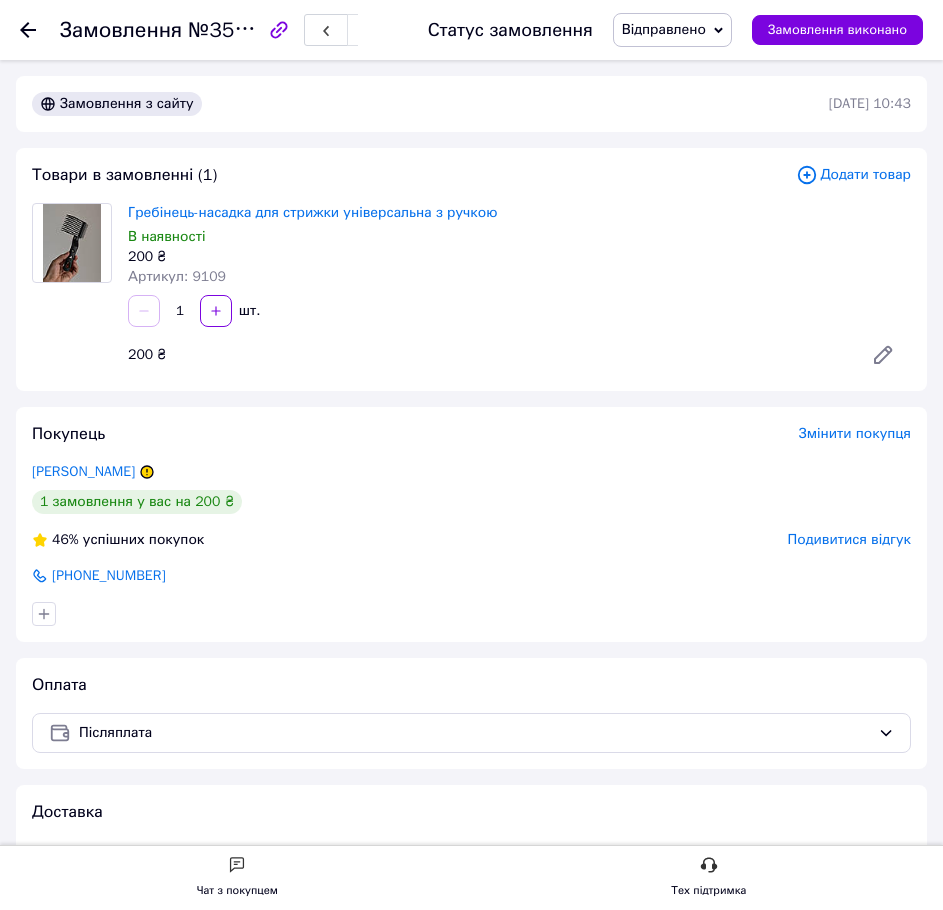 click on "Замовлення з сайту" at bounding box center [428, 104] 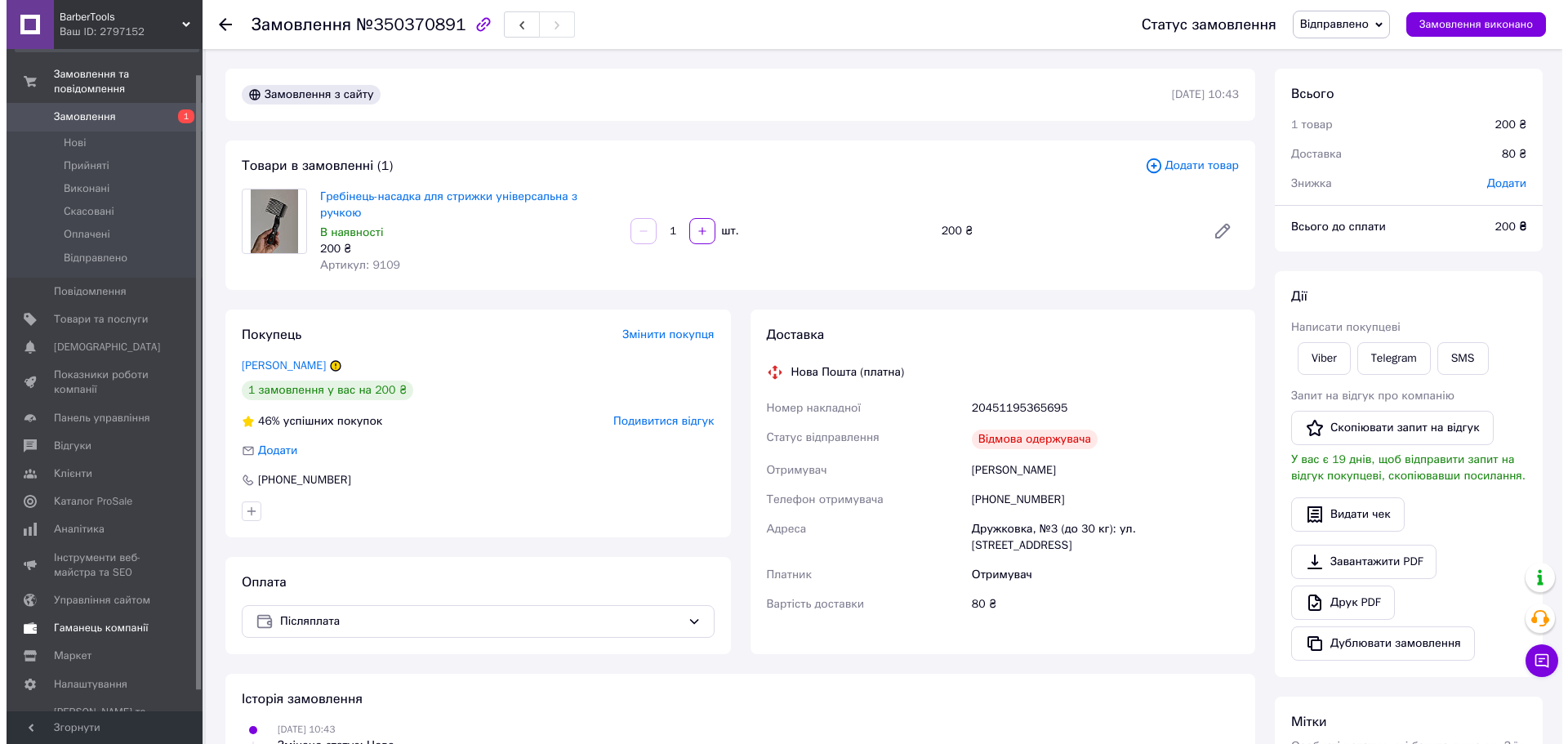 scroll, scrollTop: 49, scrollLeft: 0, axis: vertical 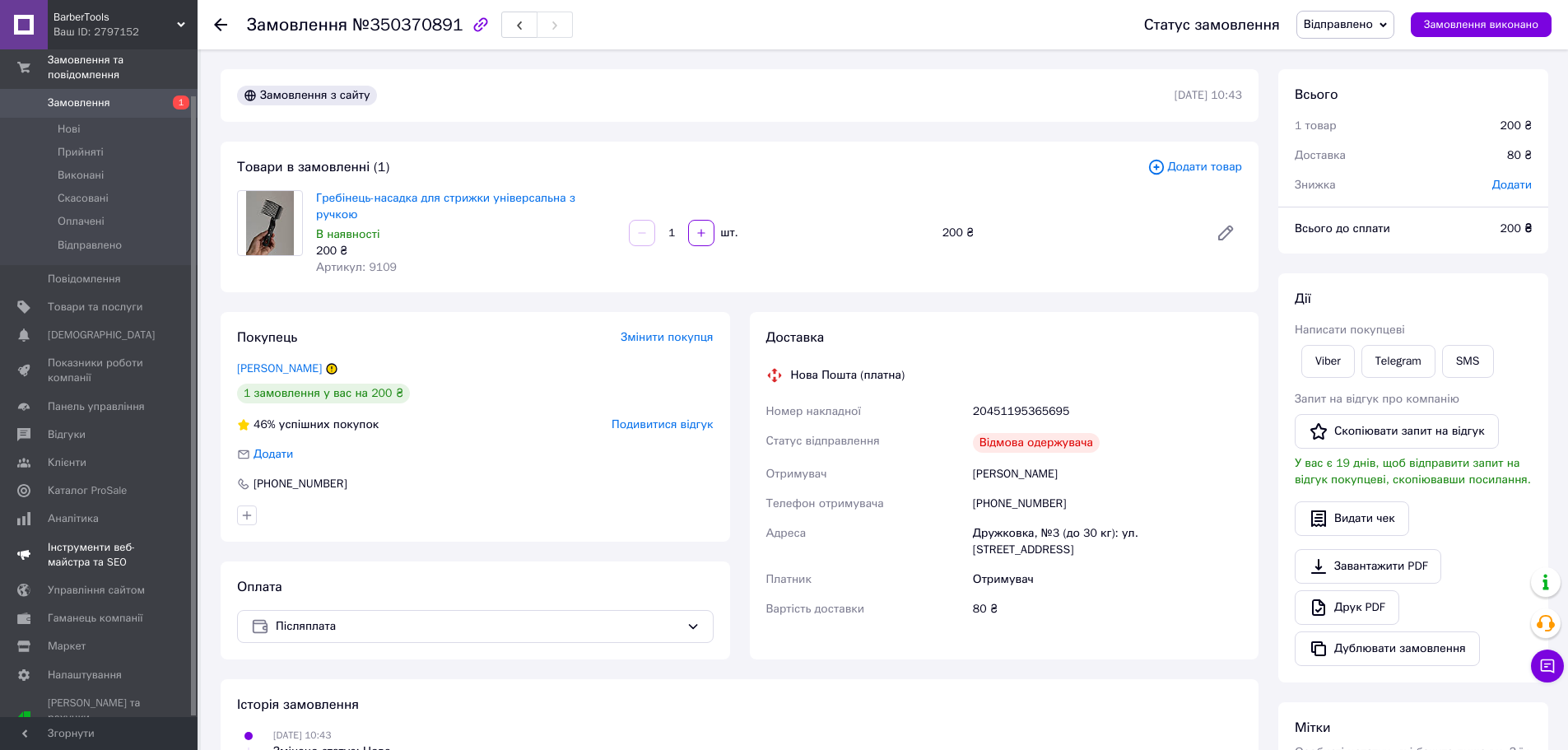 click on "Інструменти веб-майстра та SEO" at bounding box center (100, 555) 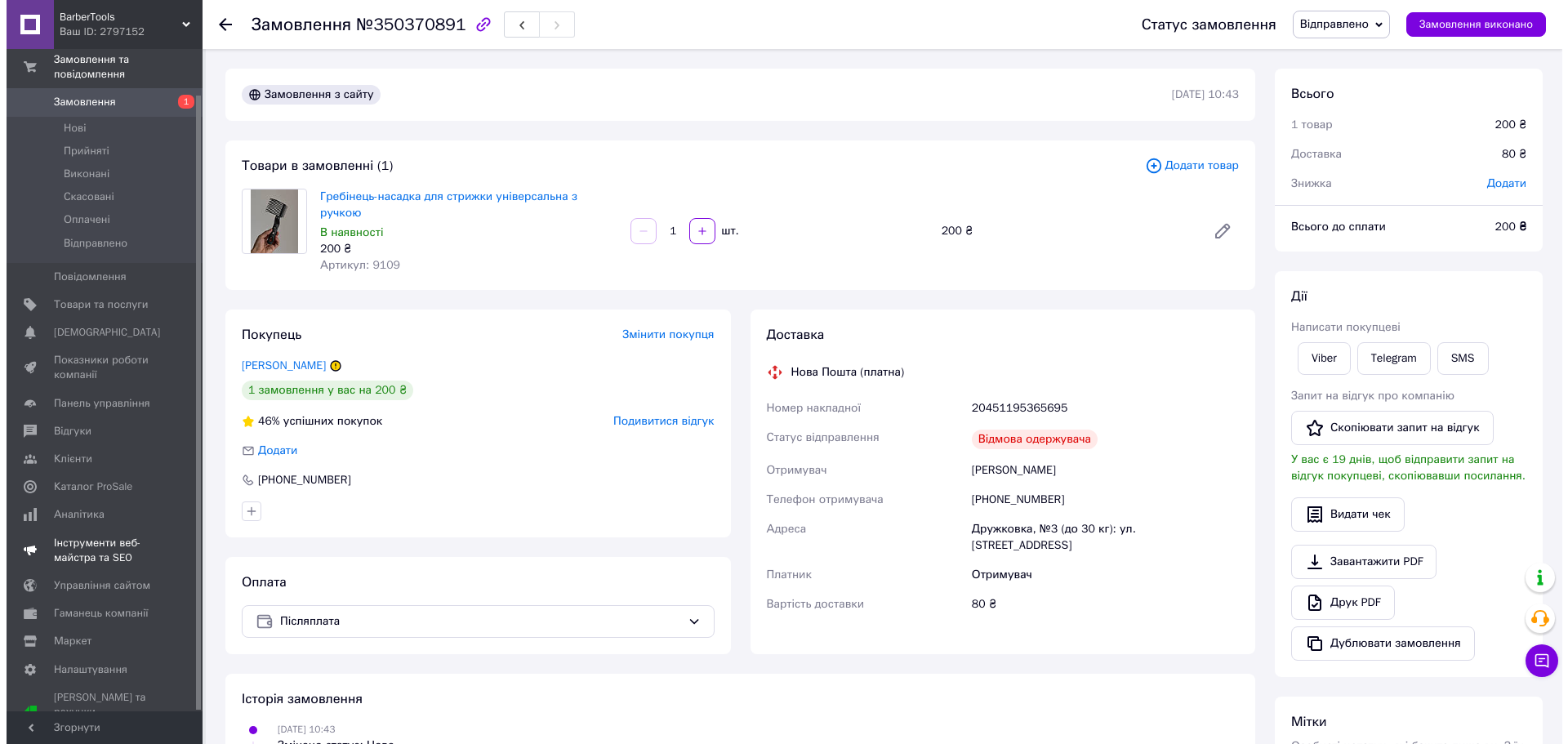 scroll, scrollTop: 33, scrollLeft: 0, axis: vertical 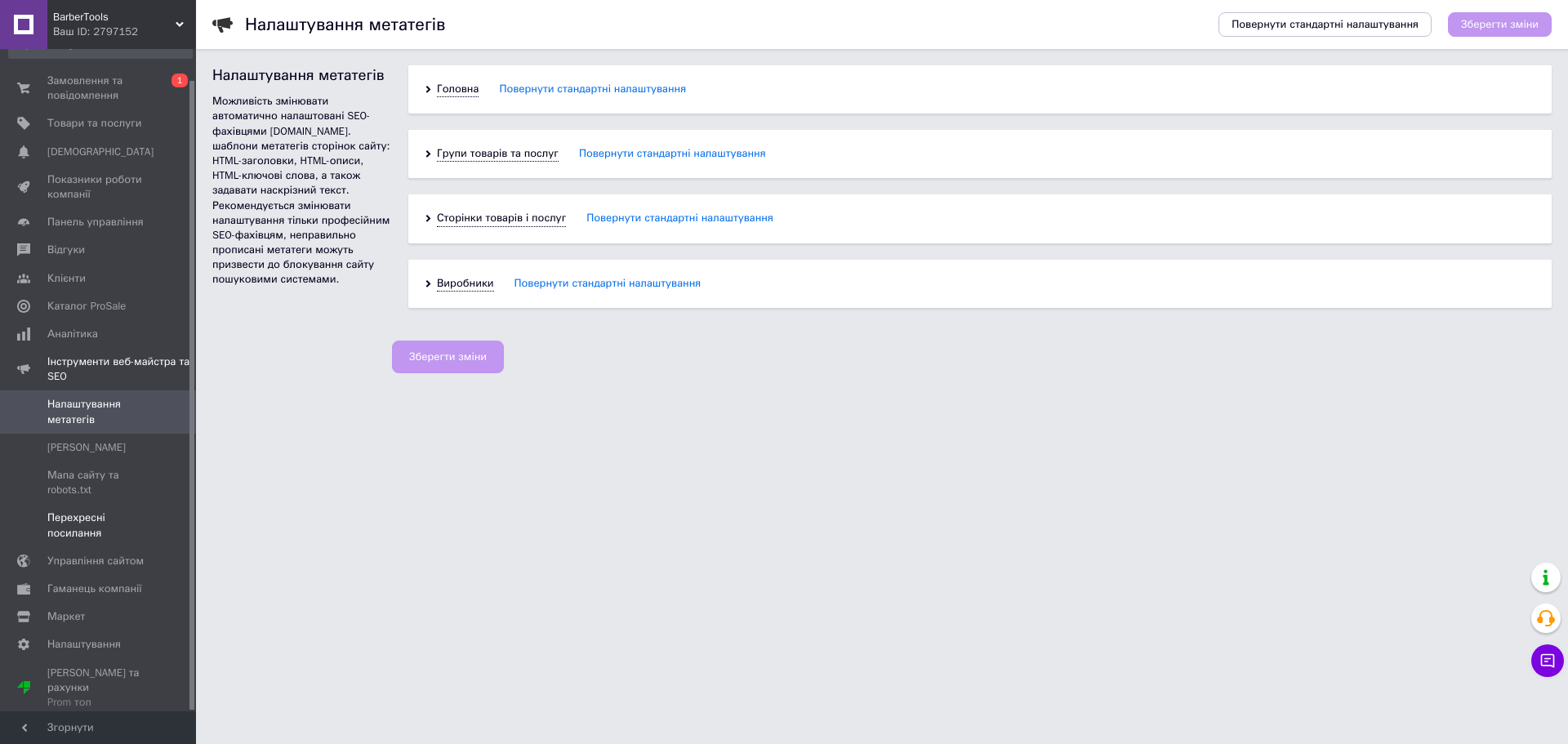 click on "Перехресні посилання" at bounding box center (99, 525) 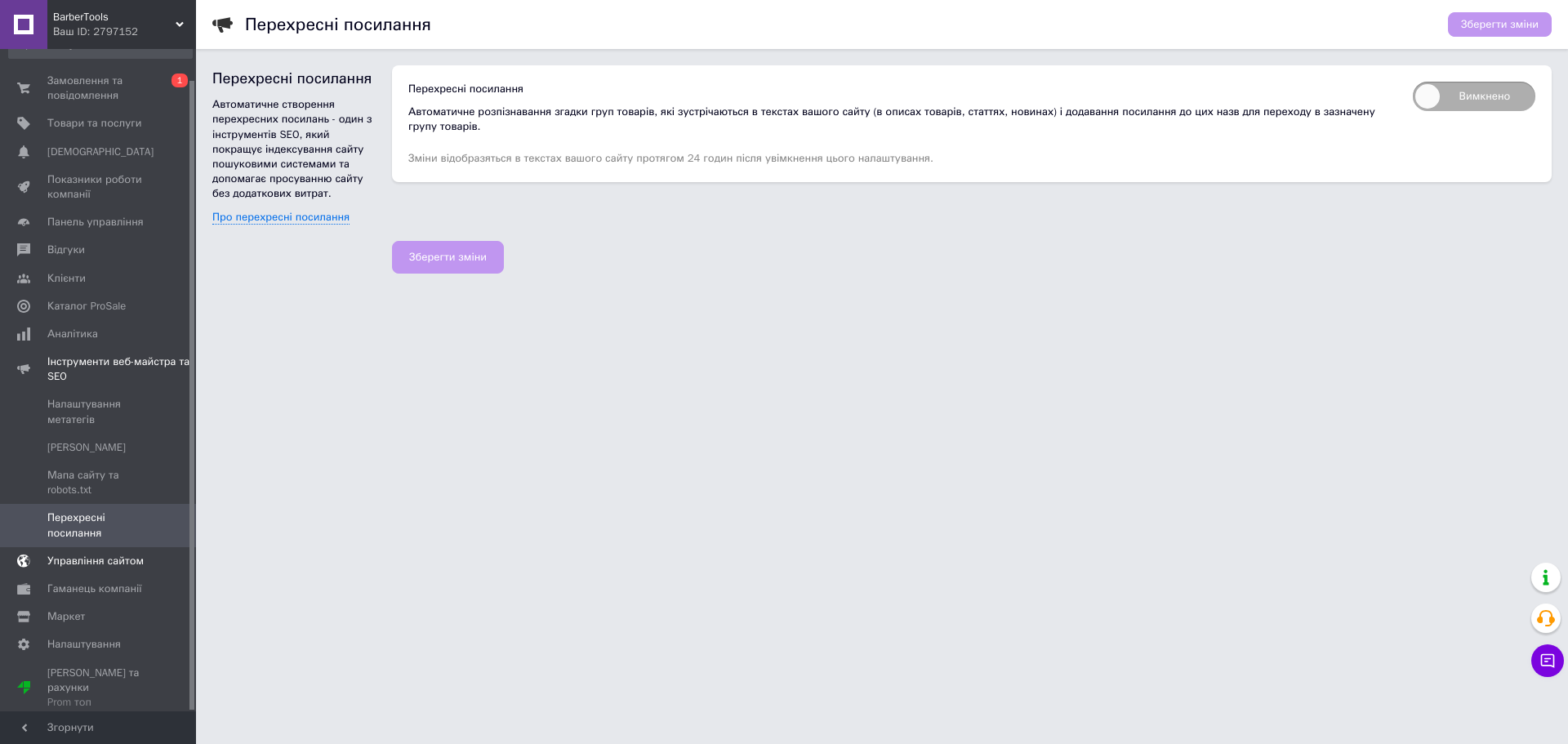 click on "Управління сайтом" at bounding box center [96, 561] 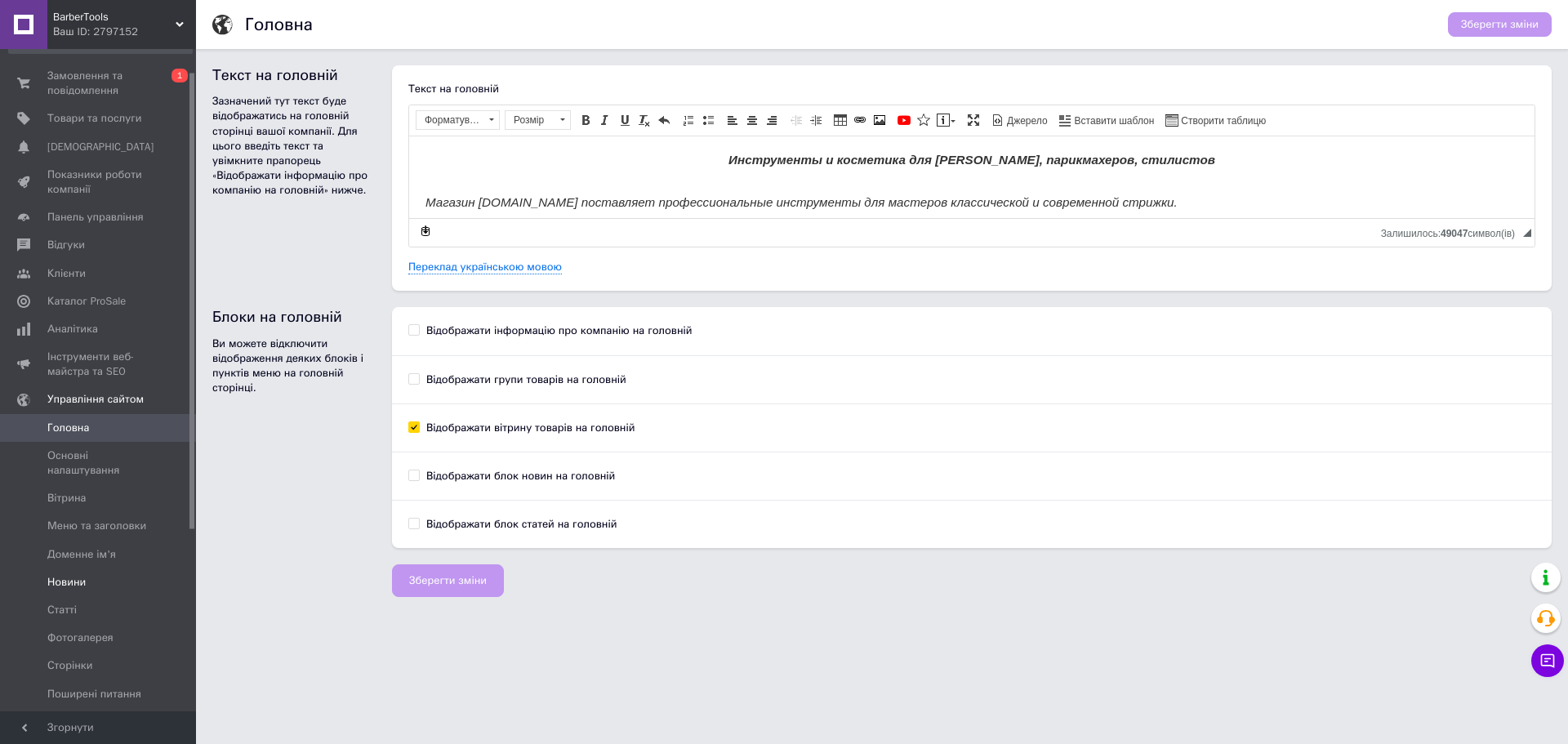 scroll, scrollTop: 0, scrollLeft: 0, axis: both 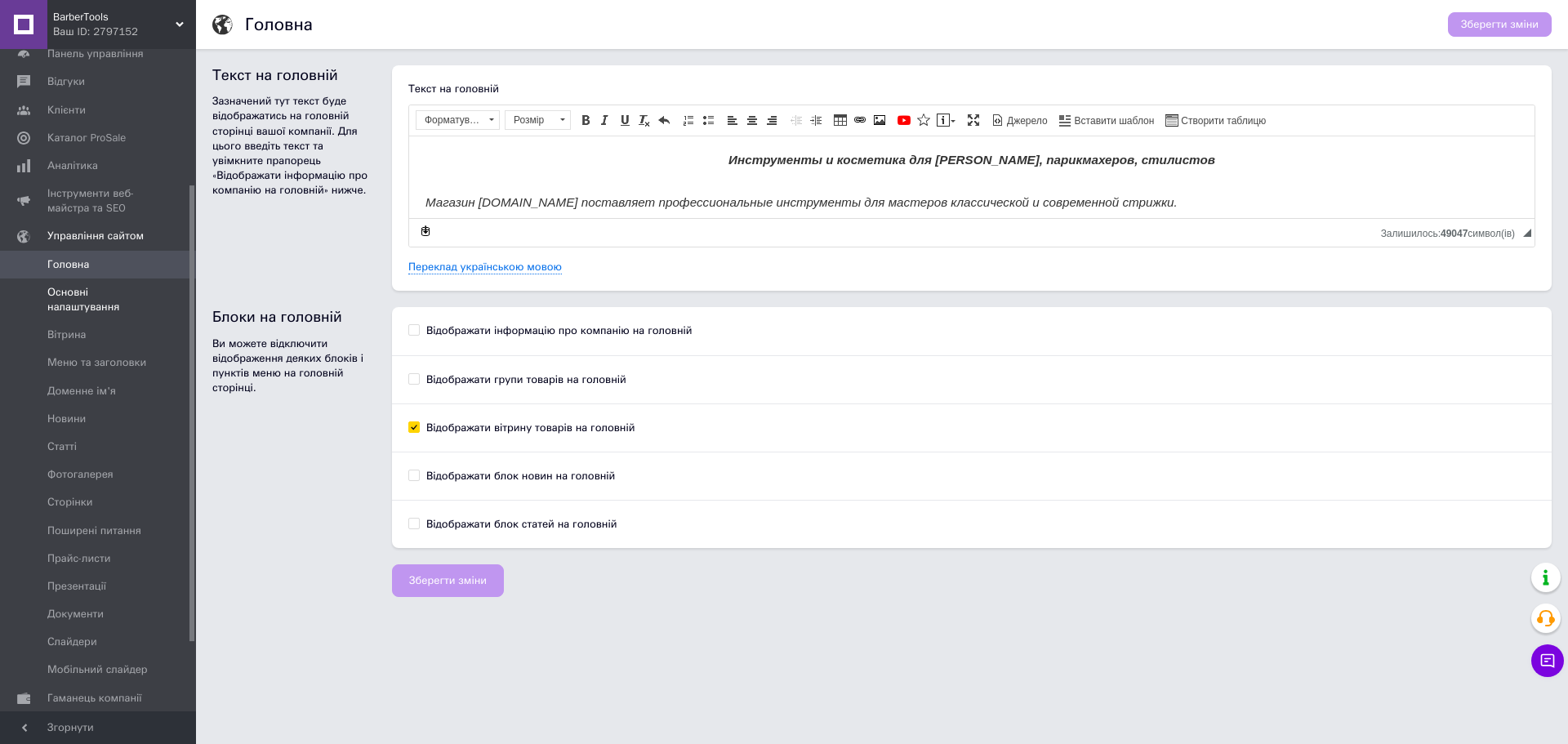 click on "Основні налаштування" at bounding box center (99, 300) 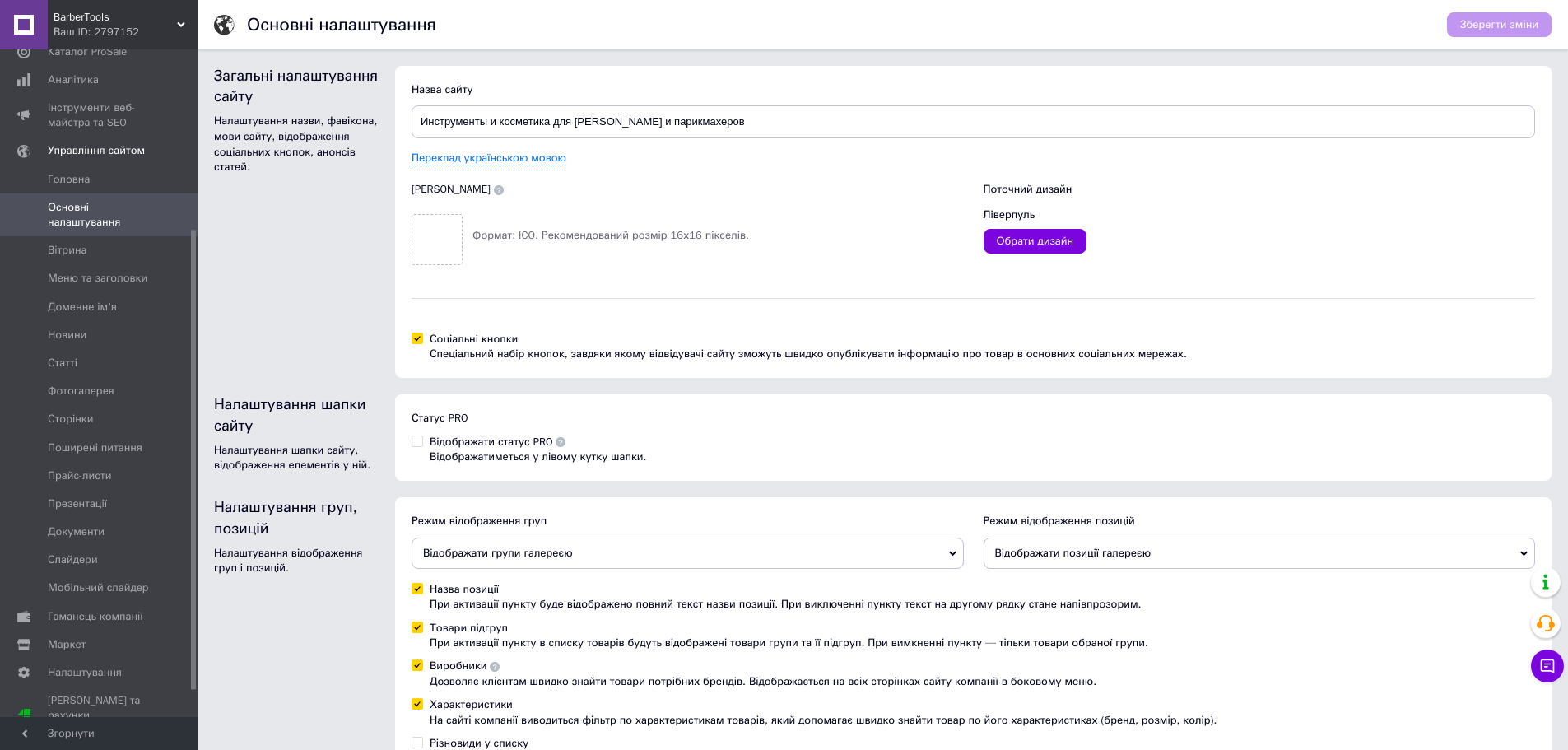 scroll, scrollTop: 298, scrollLeft: 0, axis: vertical 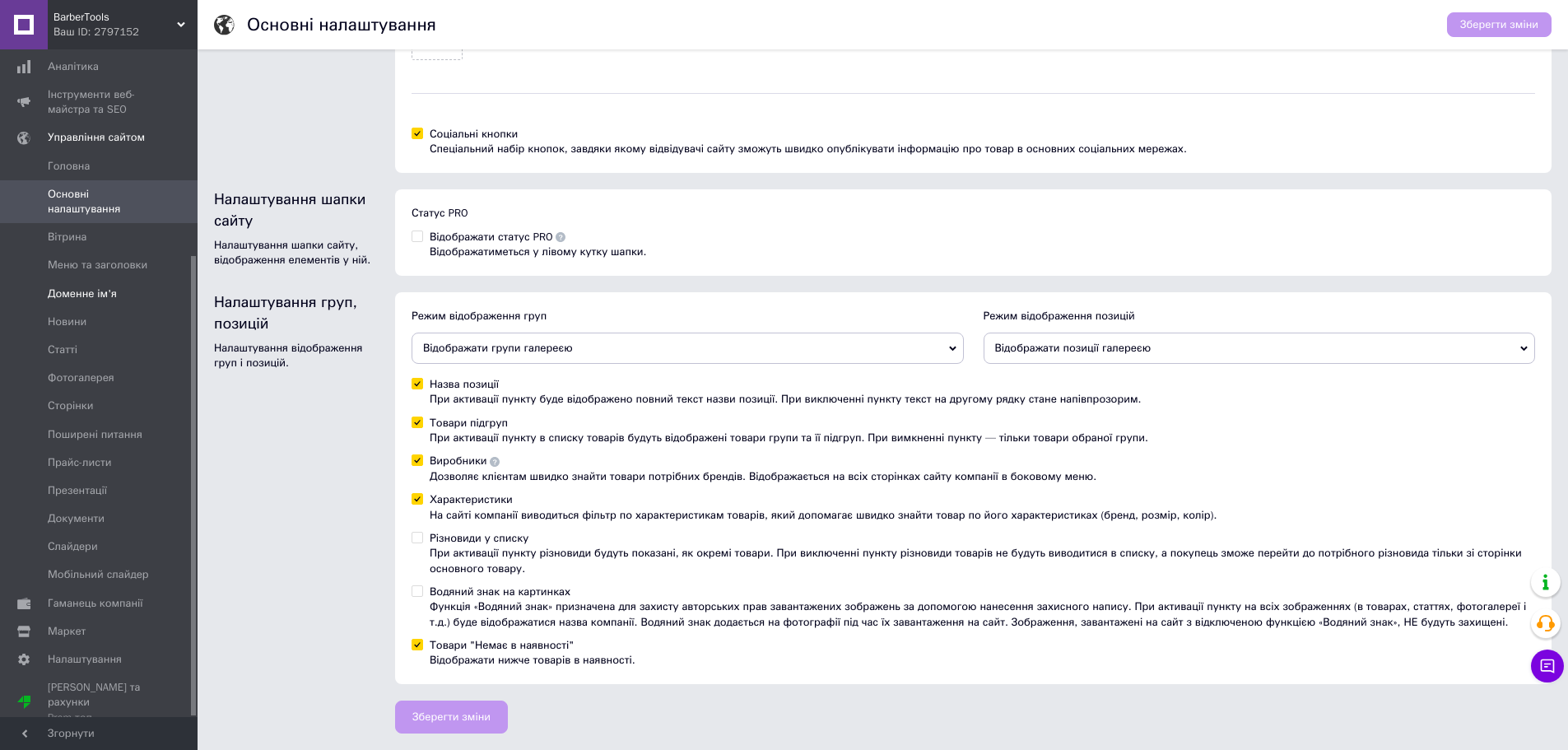 click on "Доменне ім'я" at bounding box center [82, 294] 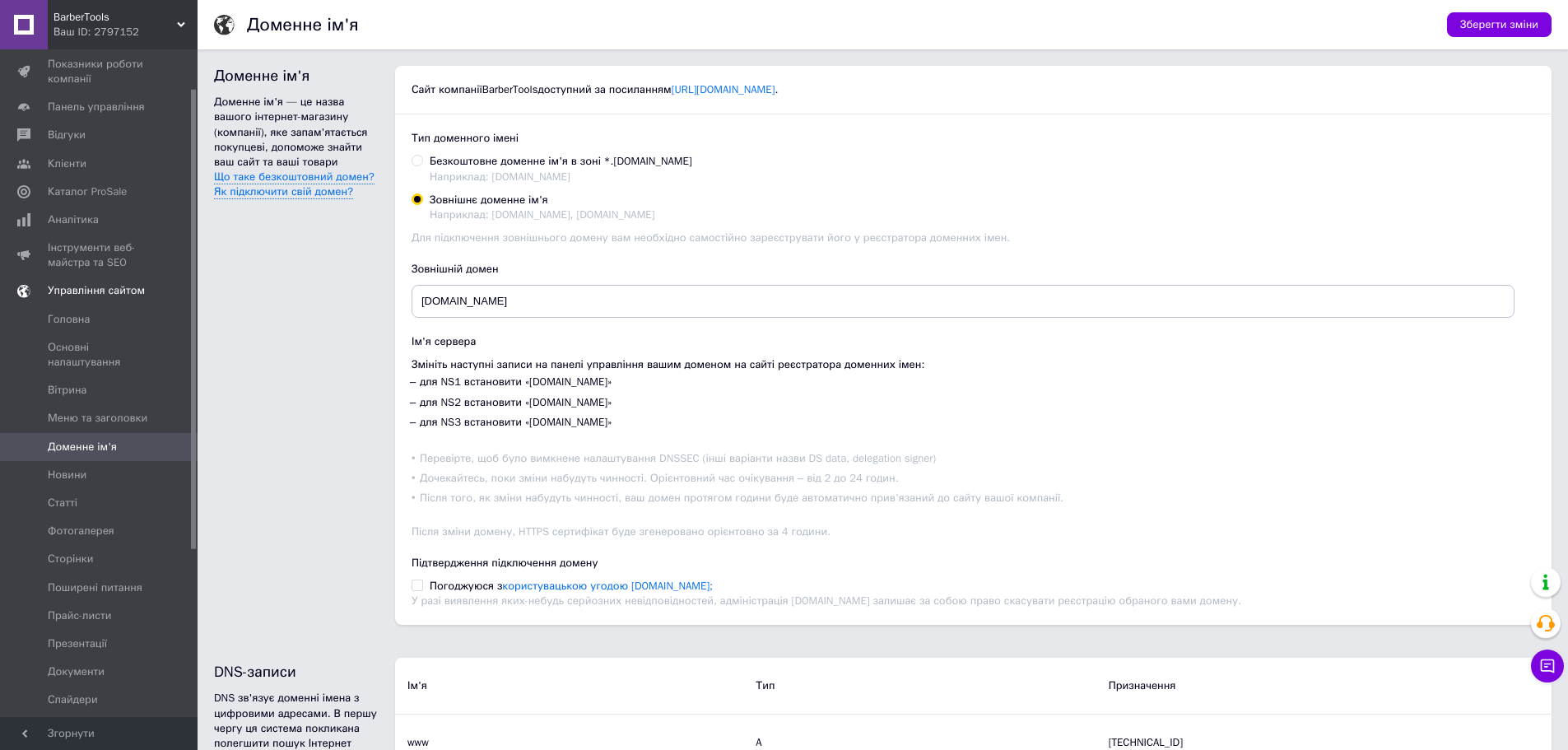 scroll, scrollTop: 0, scrollLeft: 0, axis: both 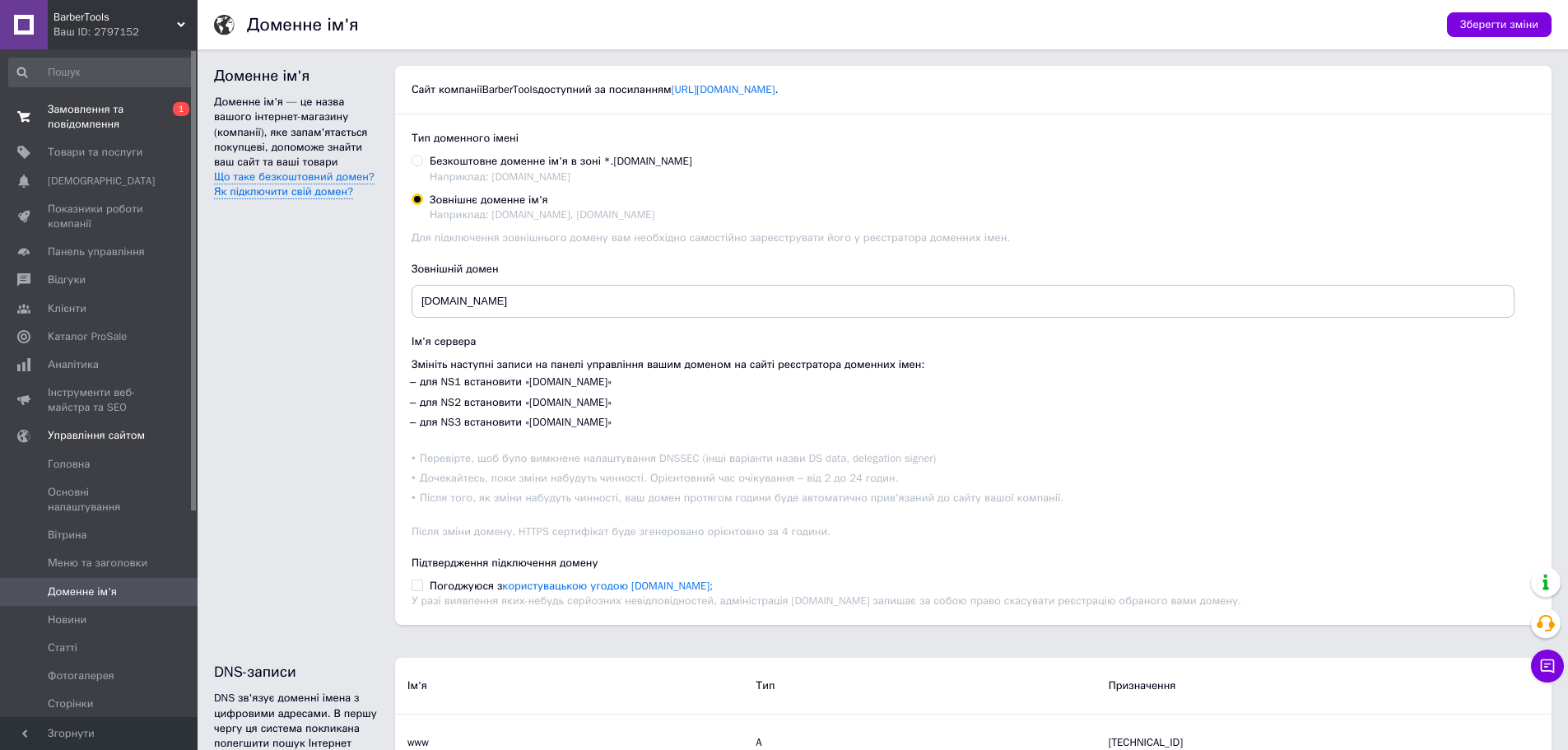 click on "Замовлення та повідомлення" at bounding box center (100, 117) 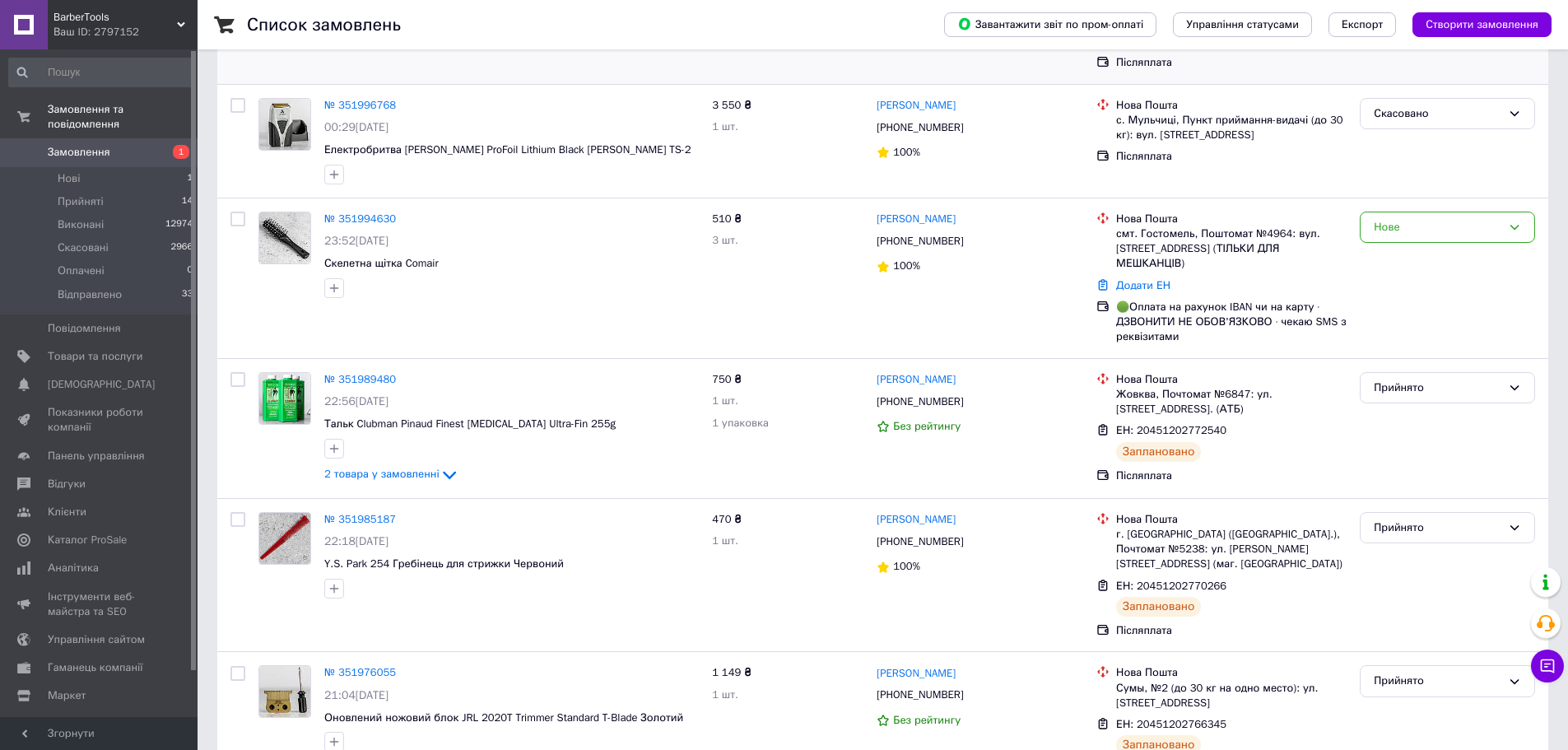 scroll, scrollTop: 412, scrollLeft: 0, axis: vertical 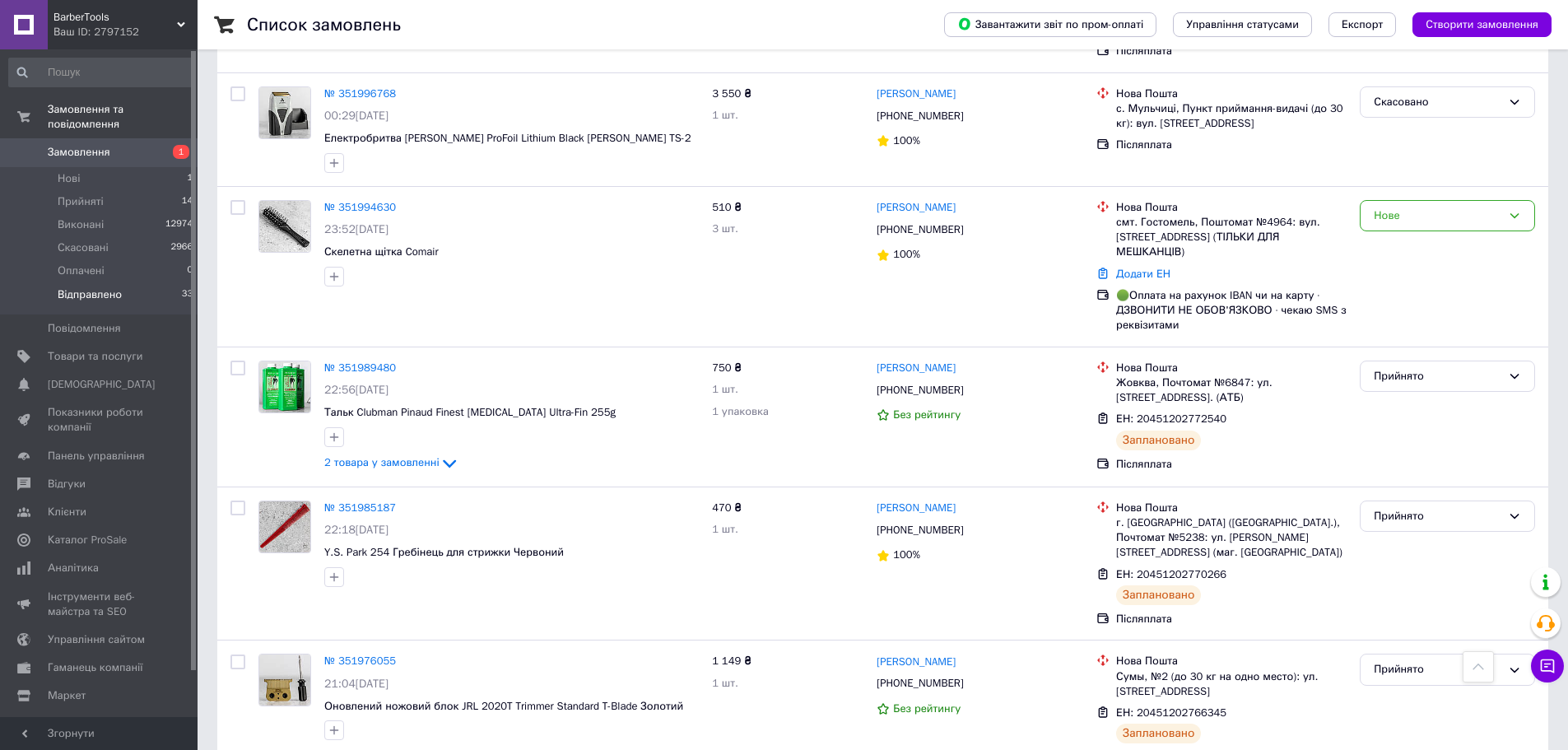 click on "Відправлено 33" at bounding box center (101, 299) 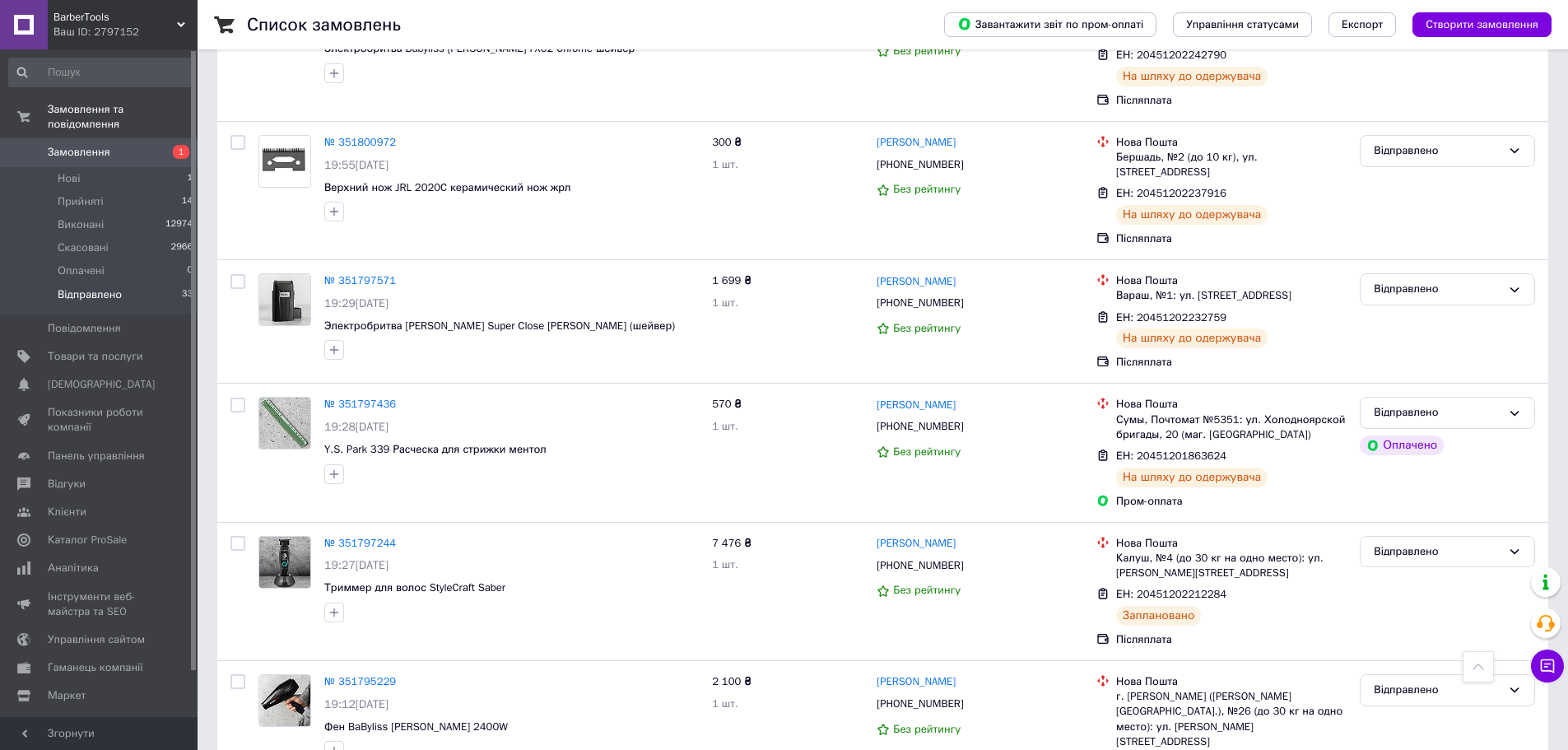 scroll, scrollTop: 1317, scrollLeft: 0, axis: vertical 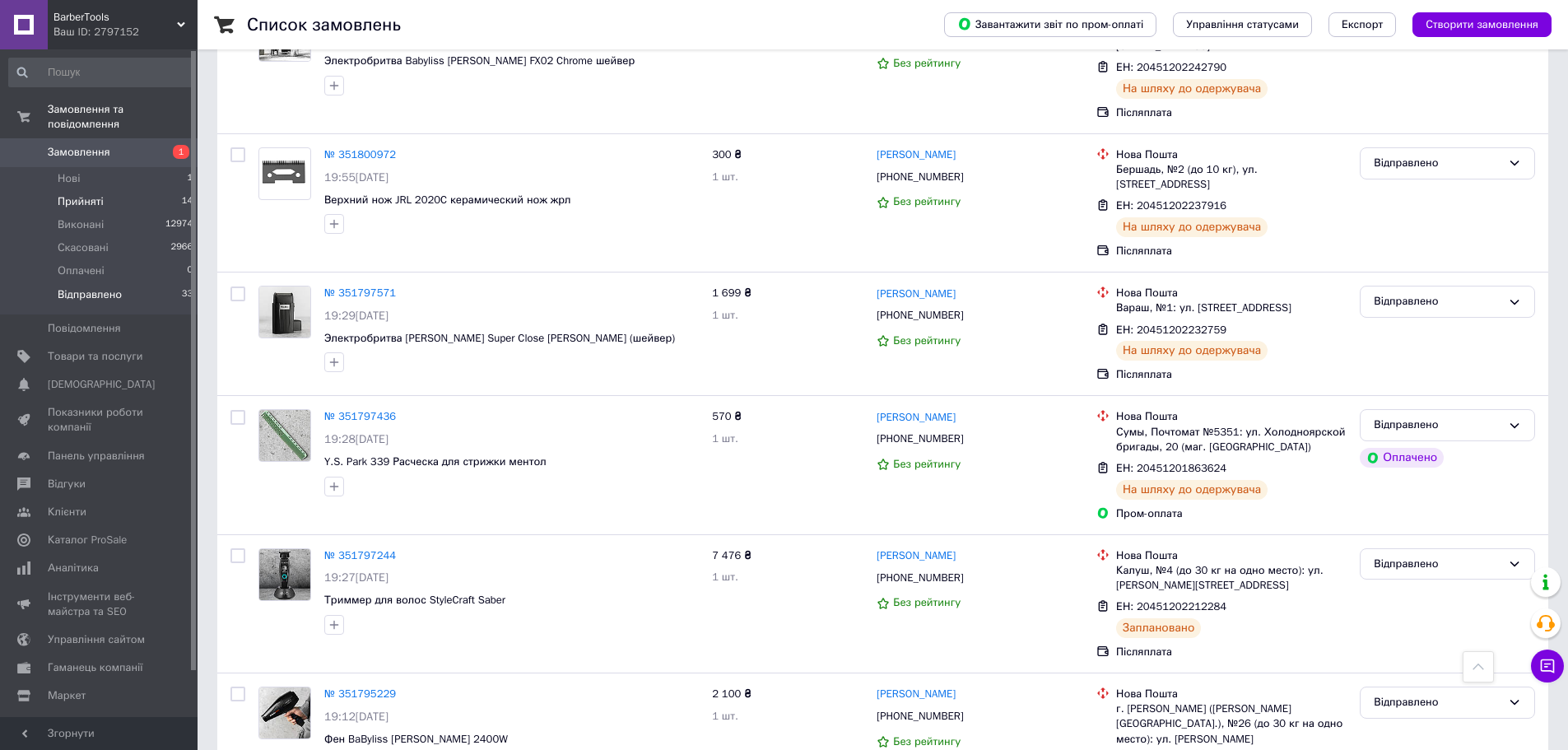 click on "Прийняті" at bounding box center [81, 202] 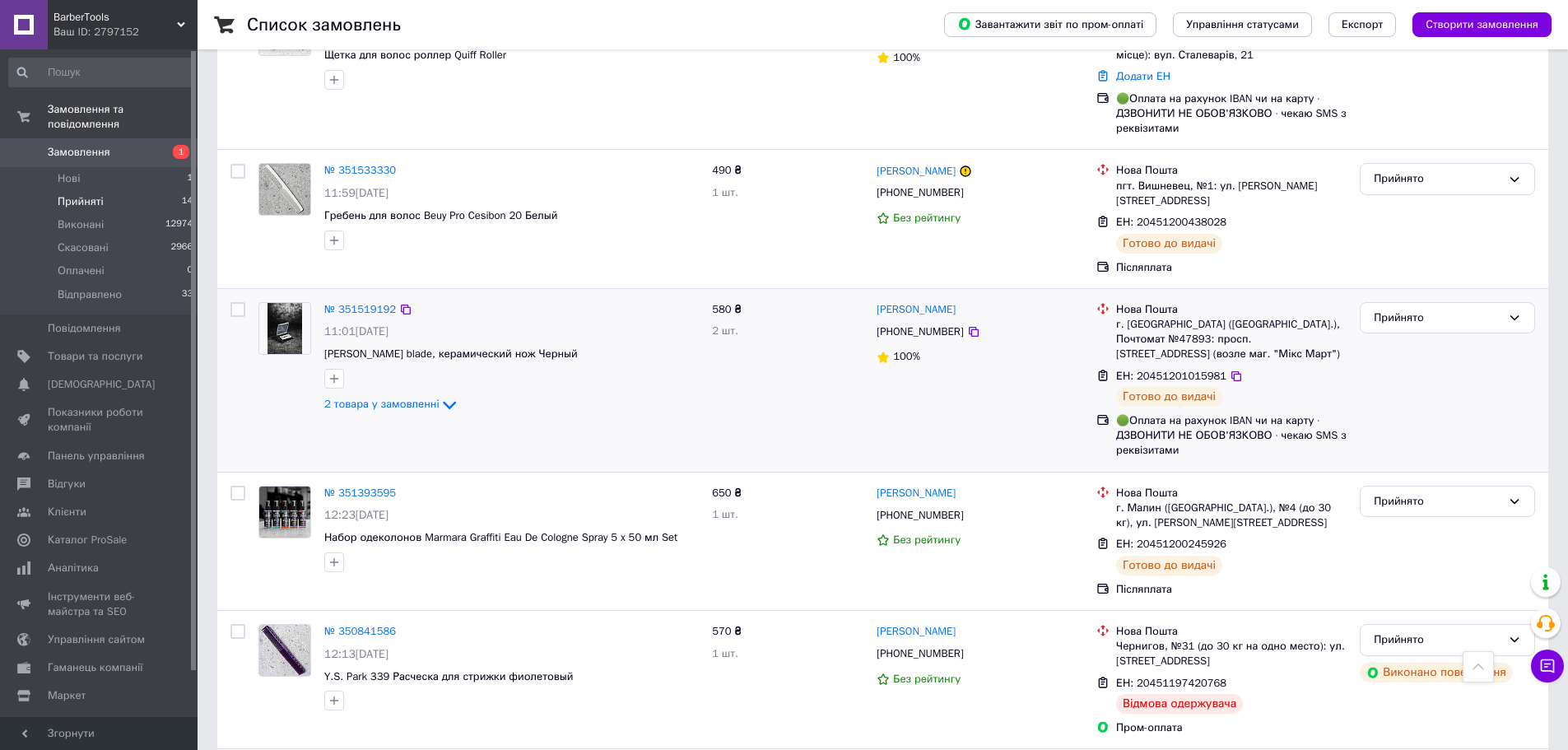 scroll, scrollTop: 1514, scrollLeft: 0, axis: vertical 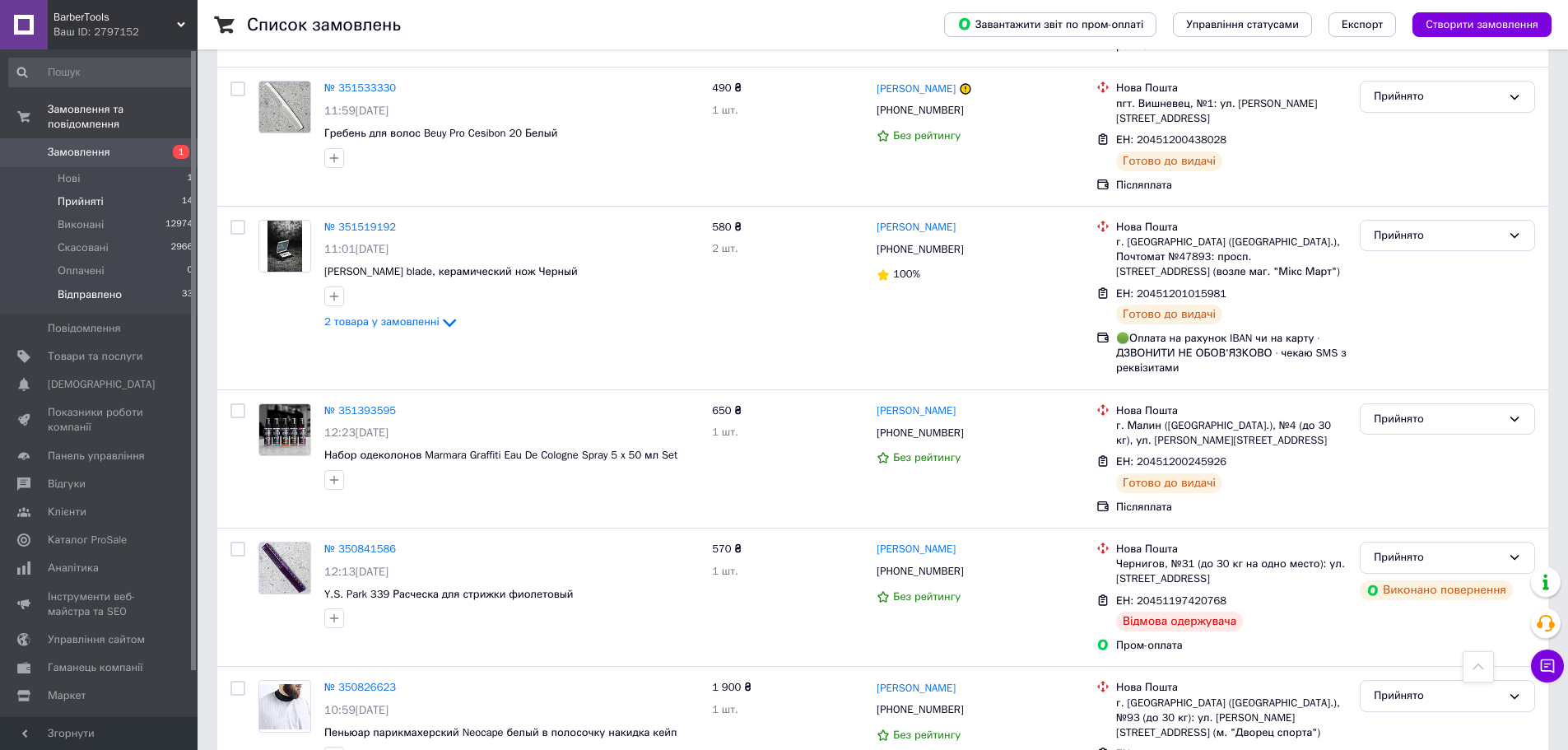 click on "Відправлено" at bounding box center [90, 295] 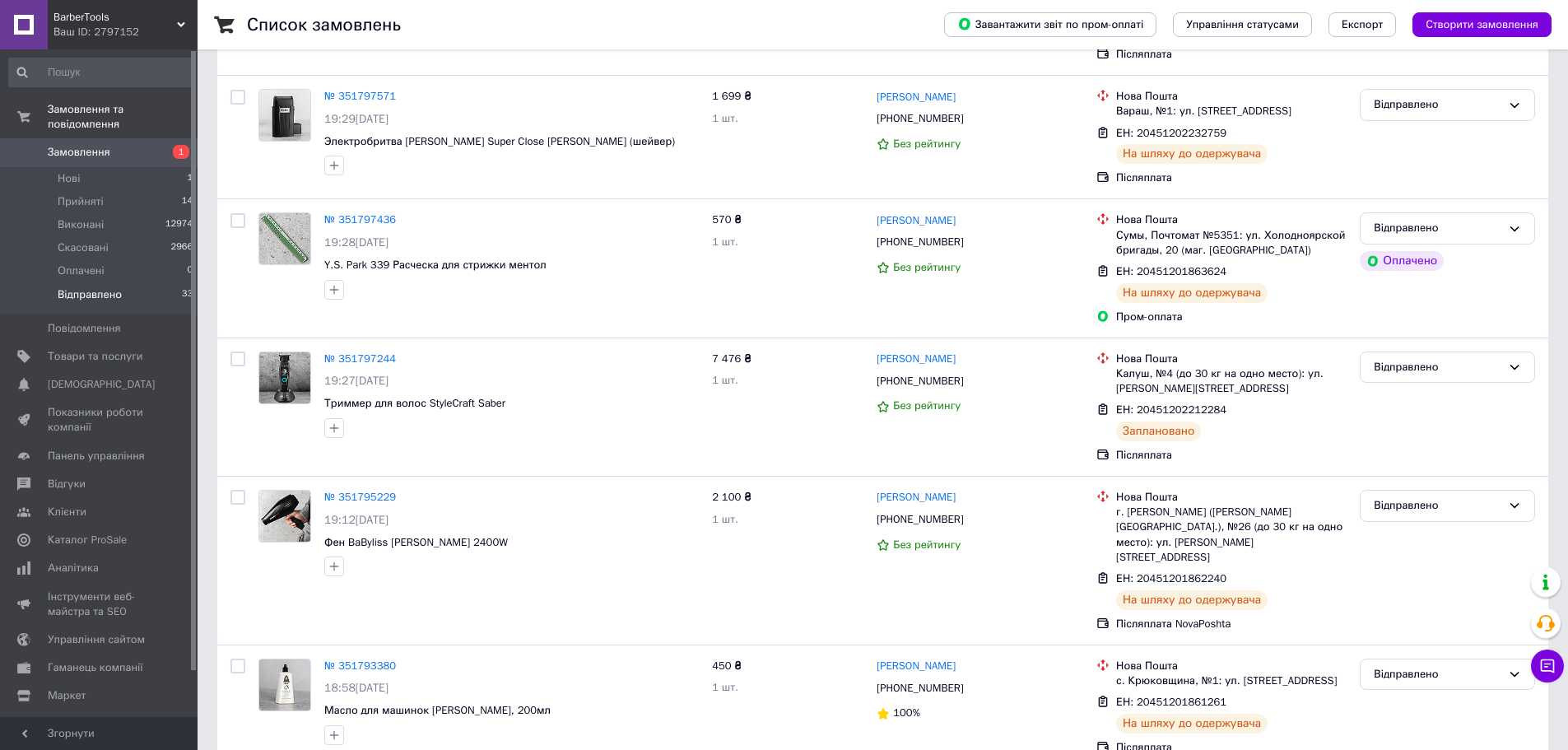 scroll, scrollTop: 0, scrollLeft: 0, axis: both 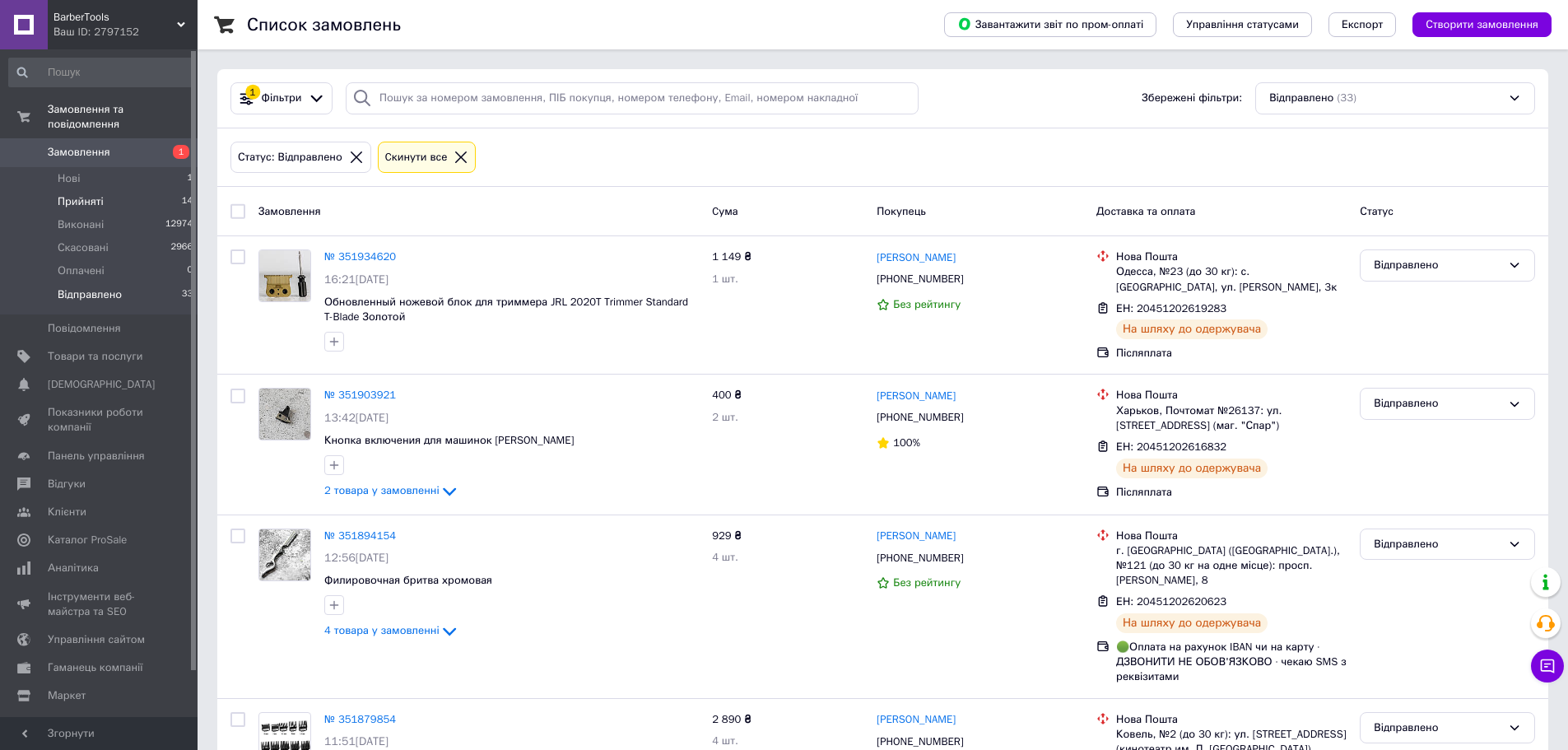 click on "Прийняті" at bounding box center [81, 202] 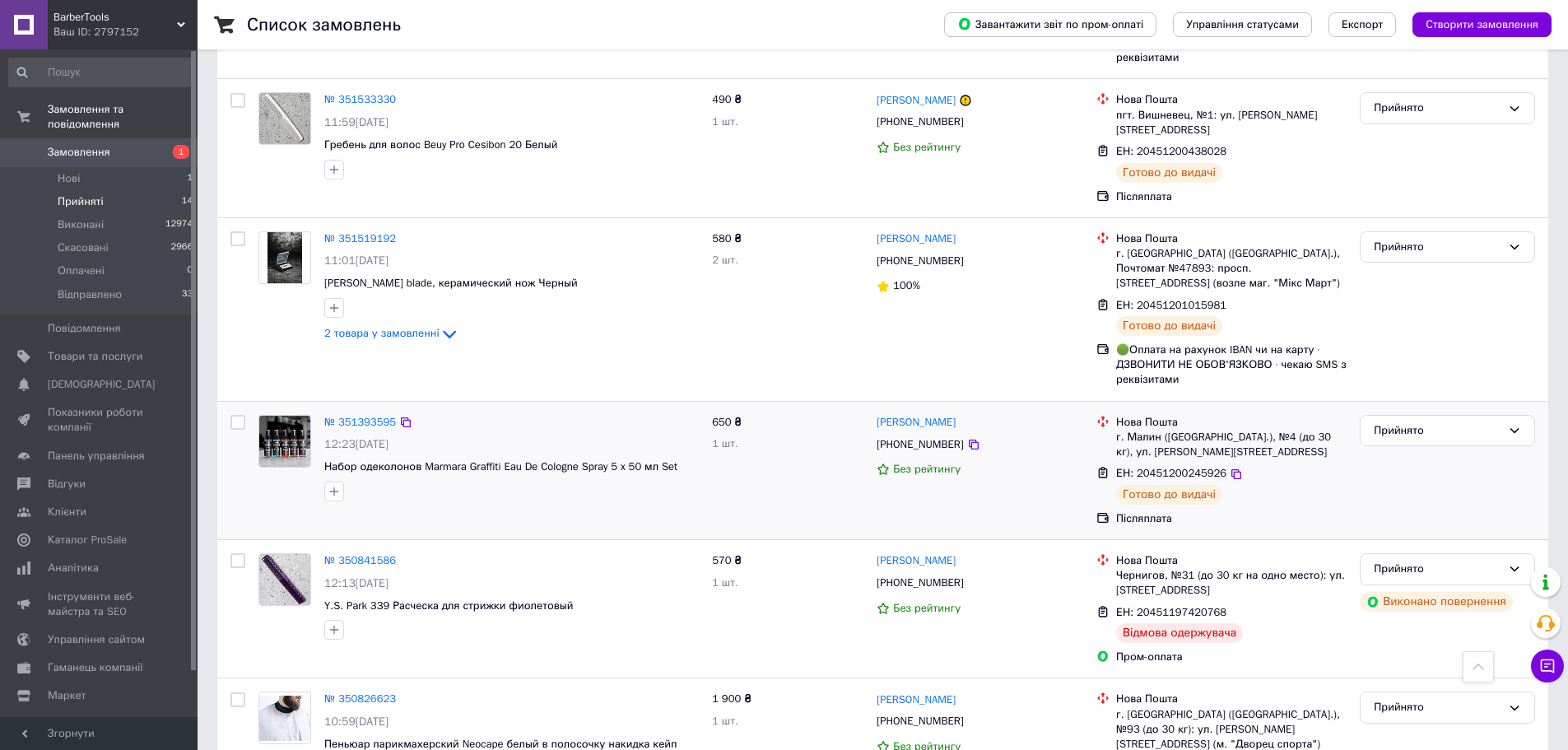 scroll, scrollTop: 1514, scrollLeft: 0, axis: vertical 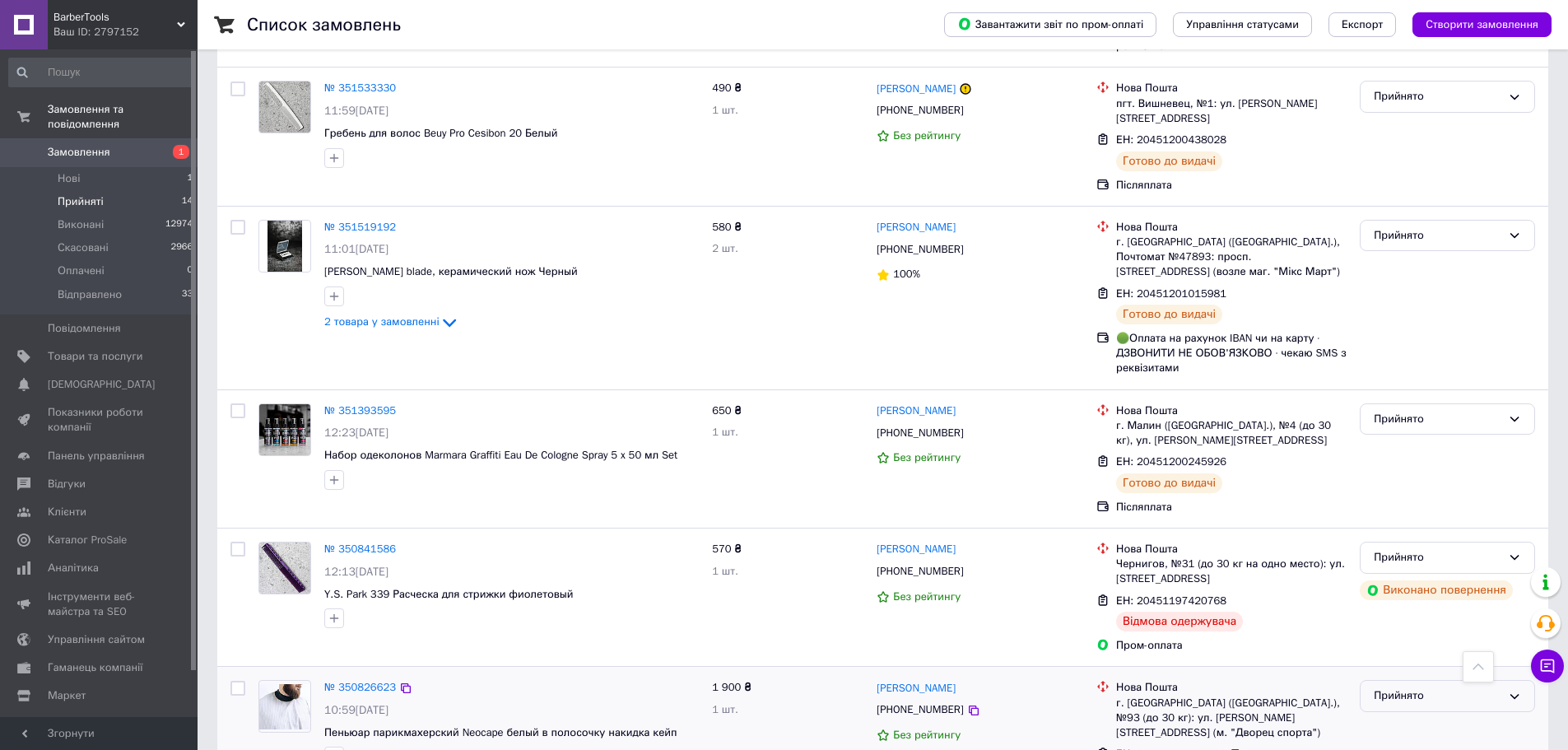 click on "Прийнято" at bounding box center [1437, 696] 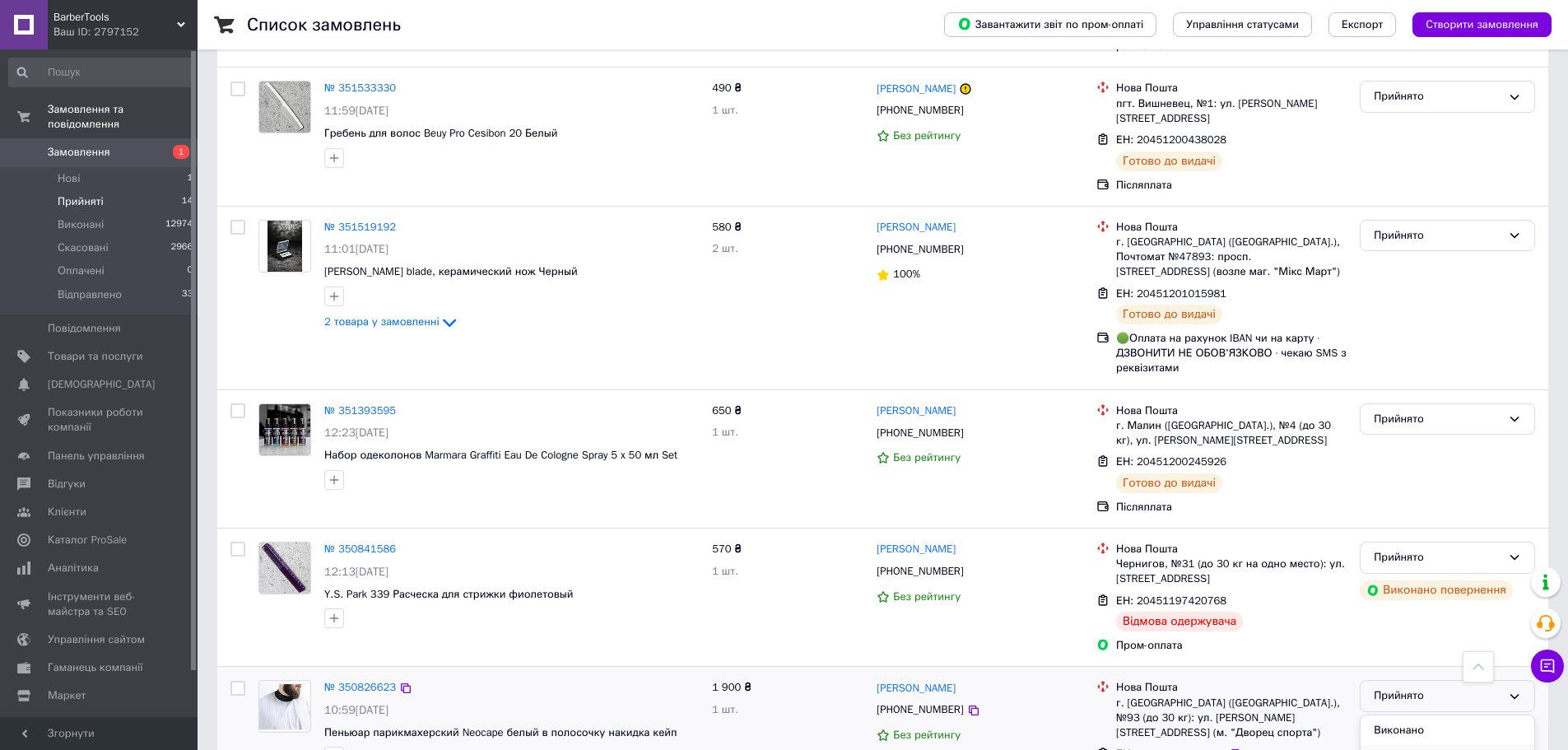 scroll, scrollTop: 1526, scrollLeft: 0, axis: vertical 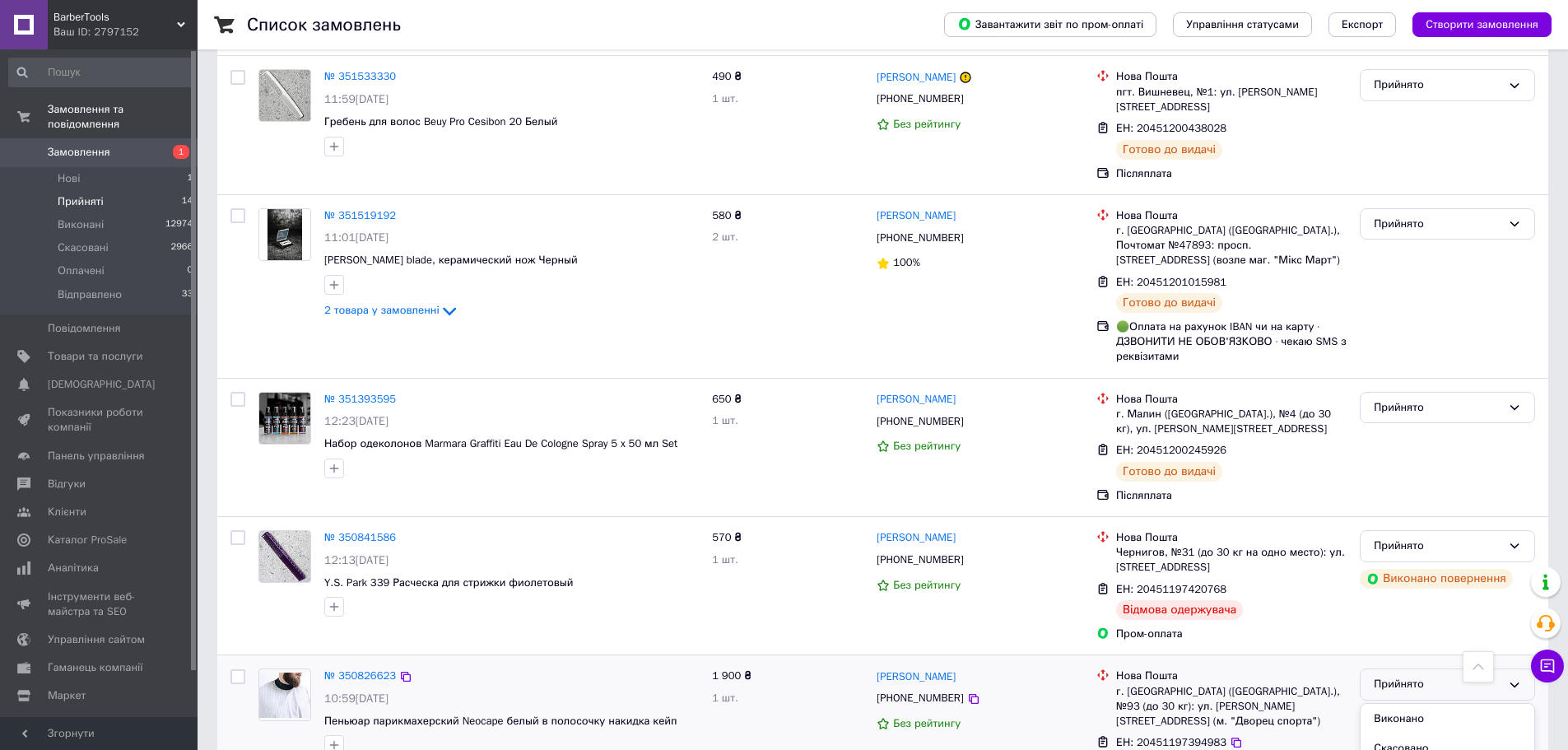 click on "Відправлено" at bounding box center (1447, 809) 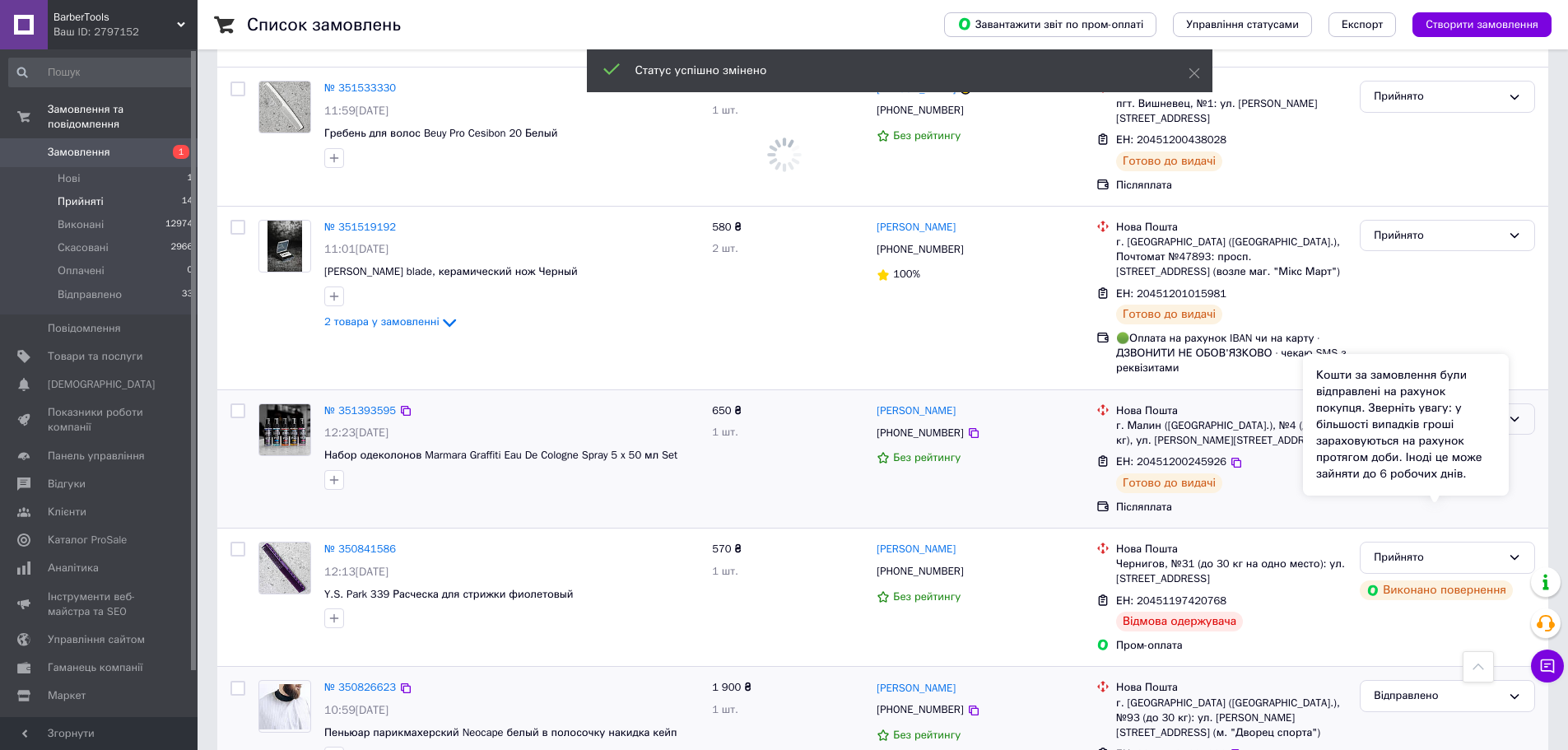 click on "Прийнято" at bounding box center (1437, 419) 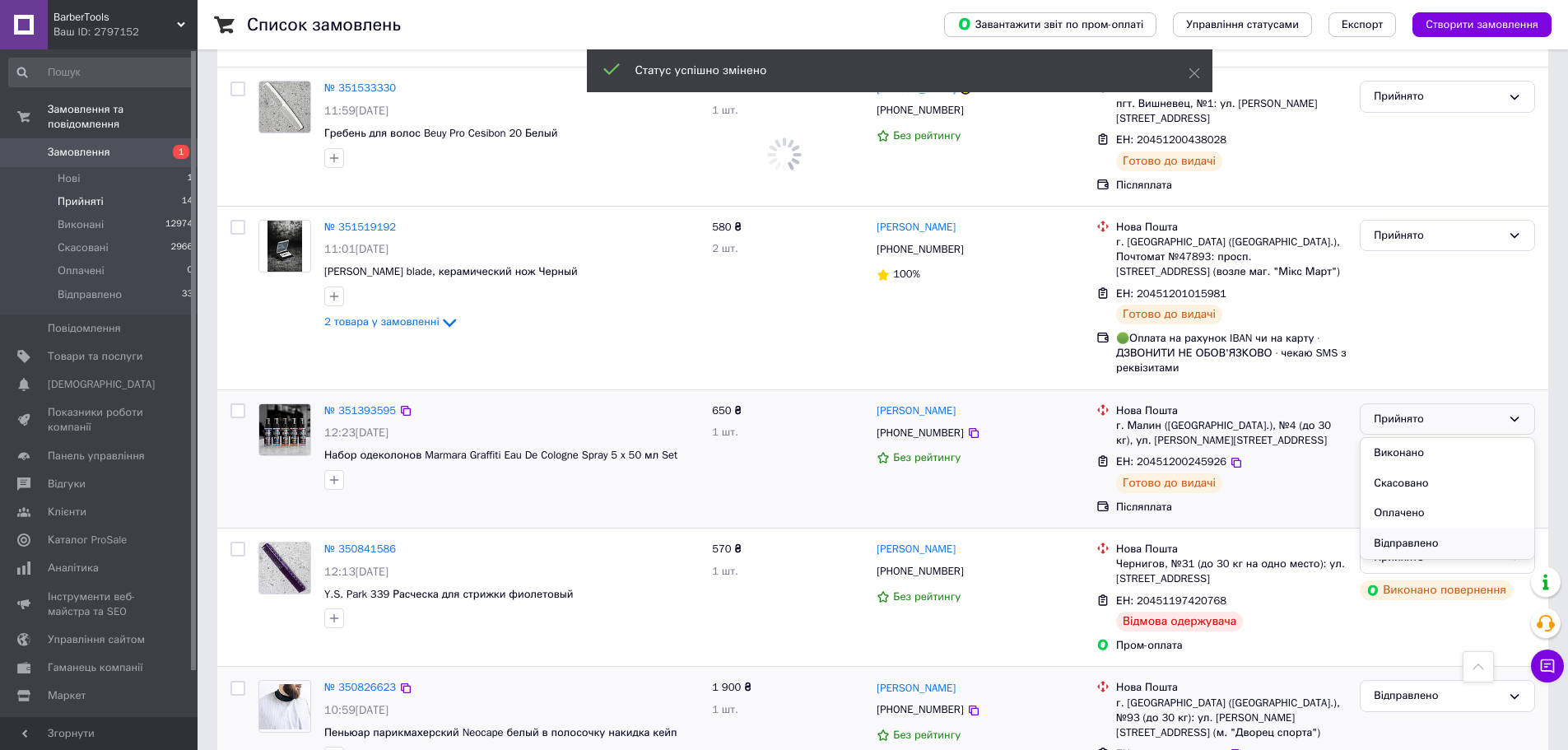 click on "Відправлено" at bounding box center (1447, 543) 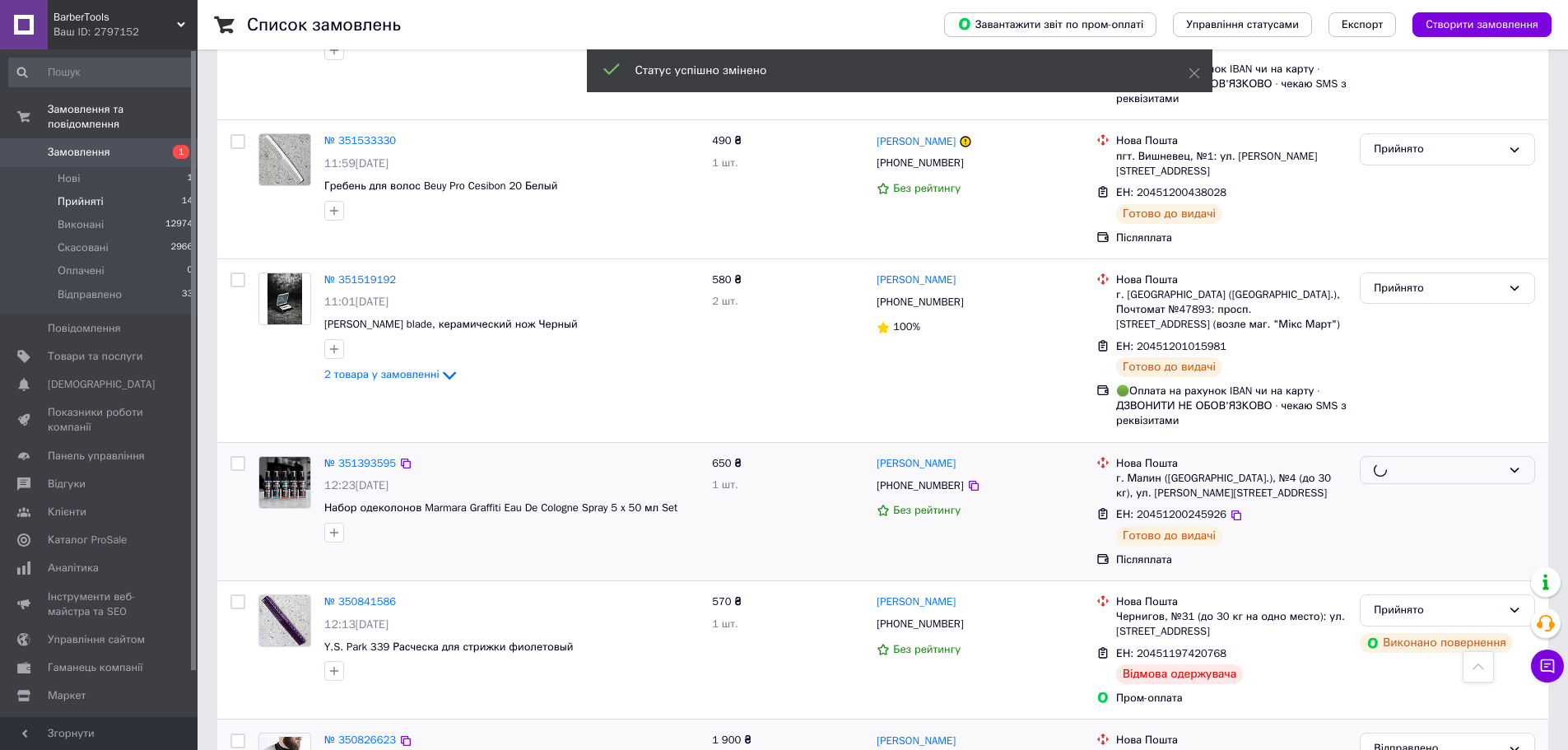 scroll, scrollTop: 1432, scrollLeft: 0, axis: vertical 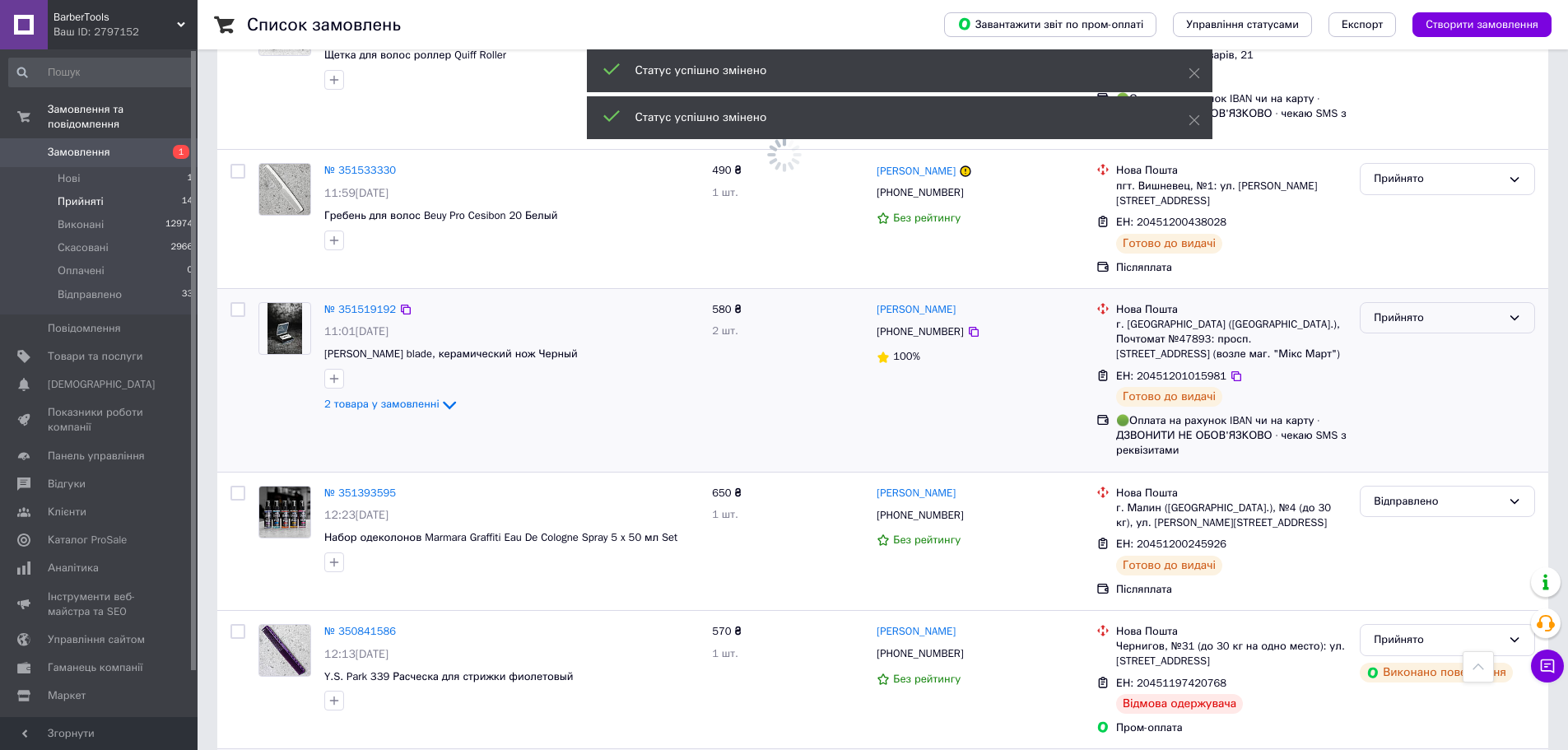 click on "Прийнято" at bounding box center [1437, 318] 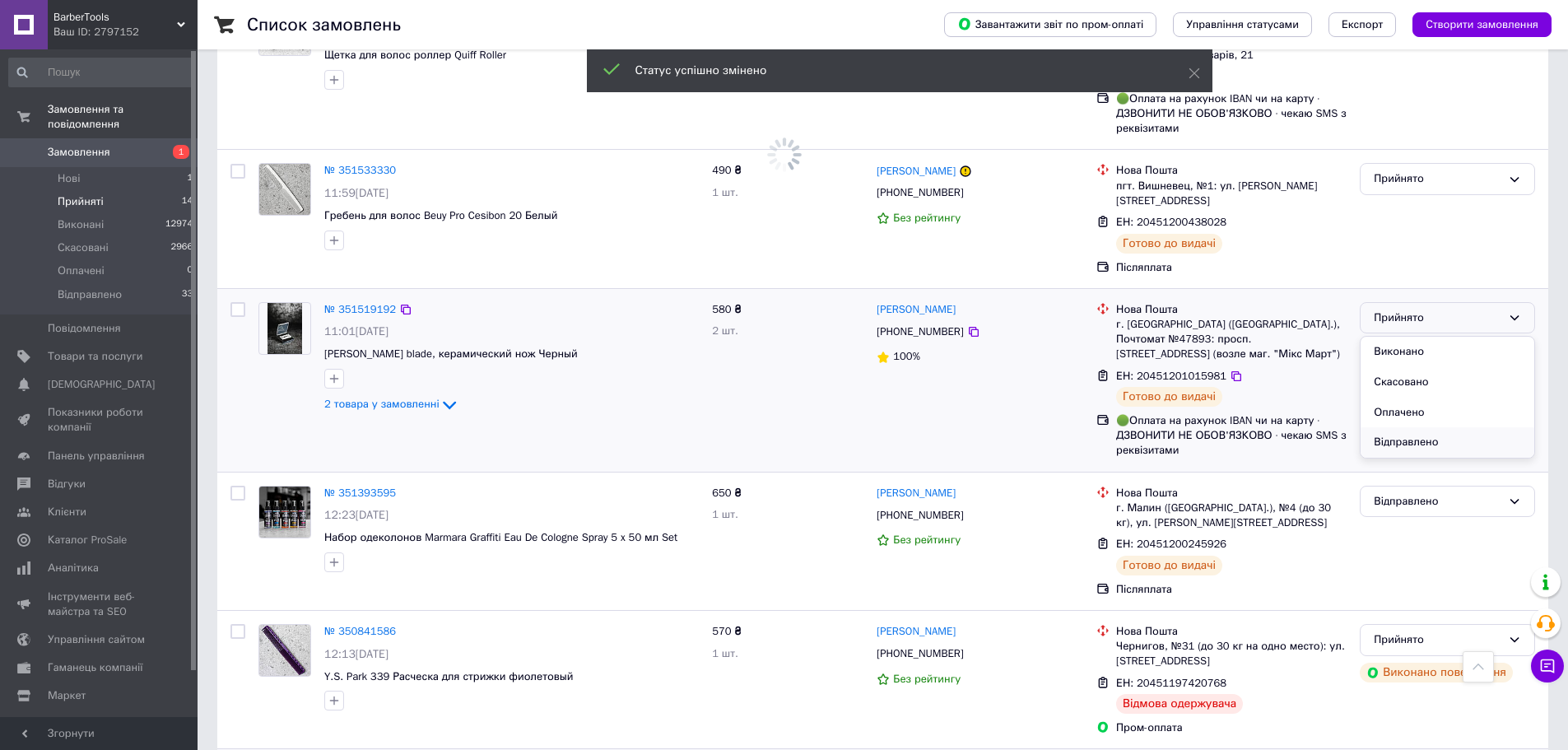 click on "Відправлено" at bounding box center (1447, 442) 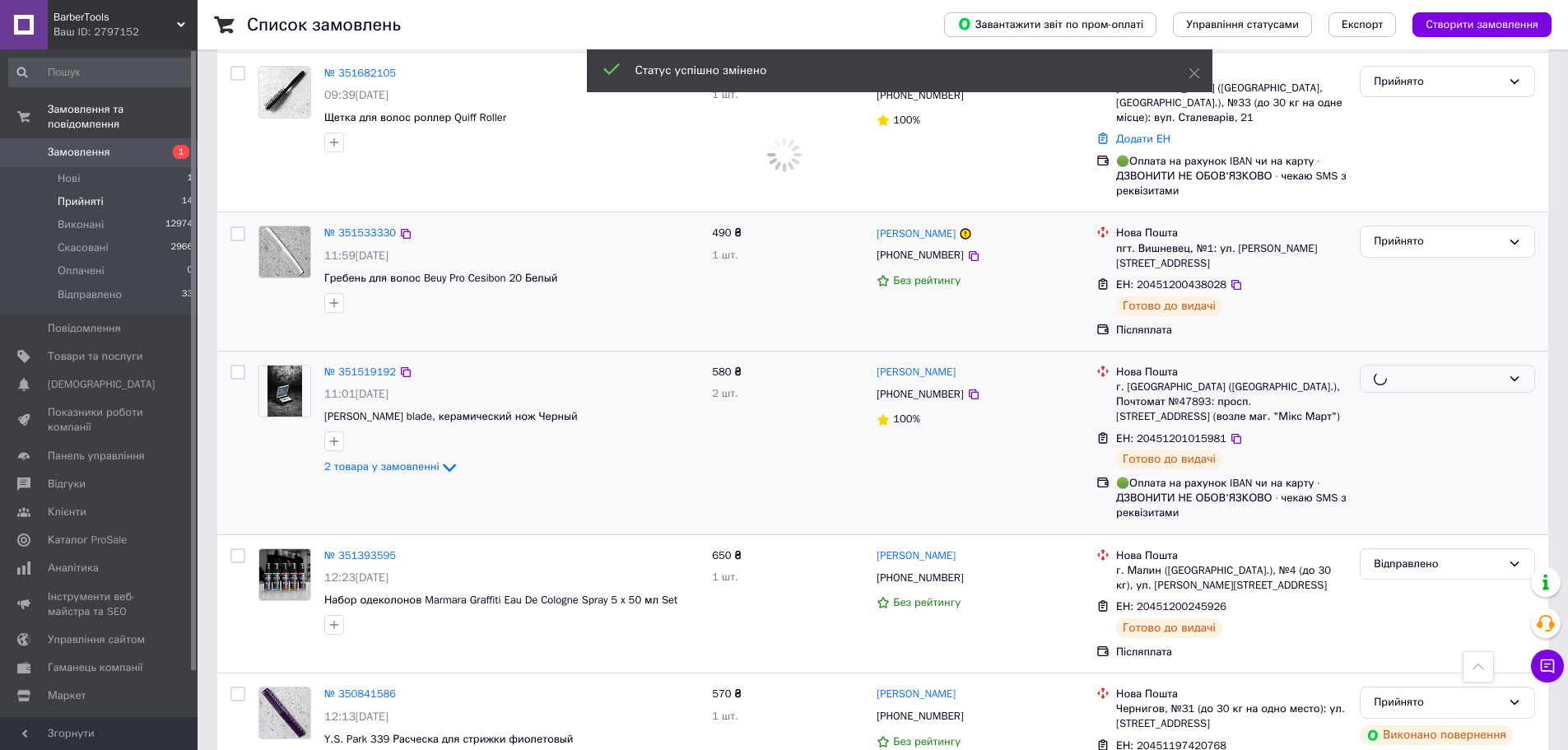scroll, scrollTop: 1185, scrollLeft: 0, axis: vertical 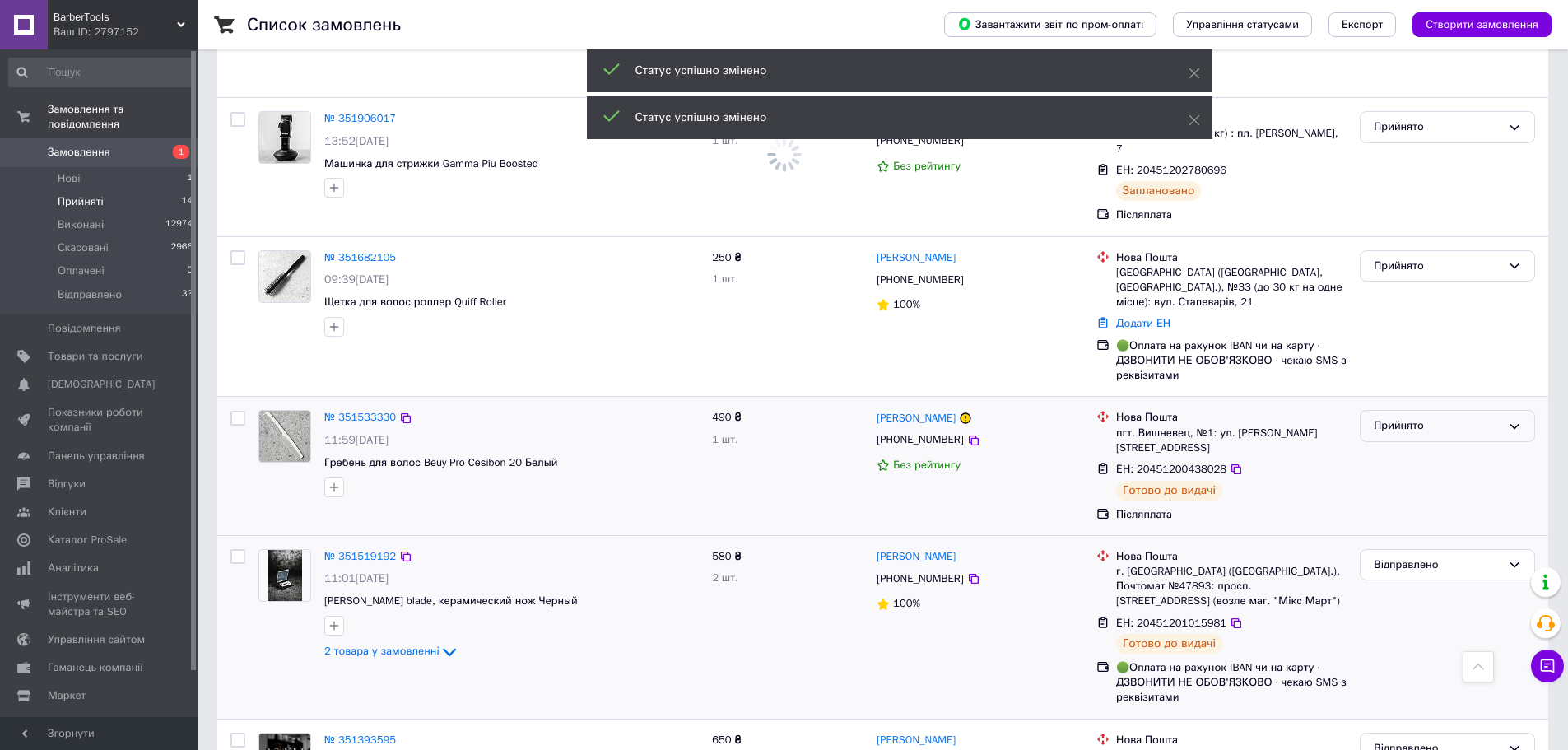 click on "Прийнято" at bounding box center (1437, 426) 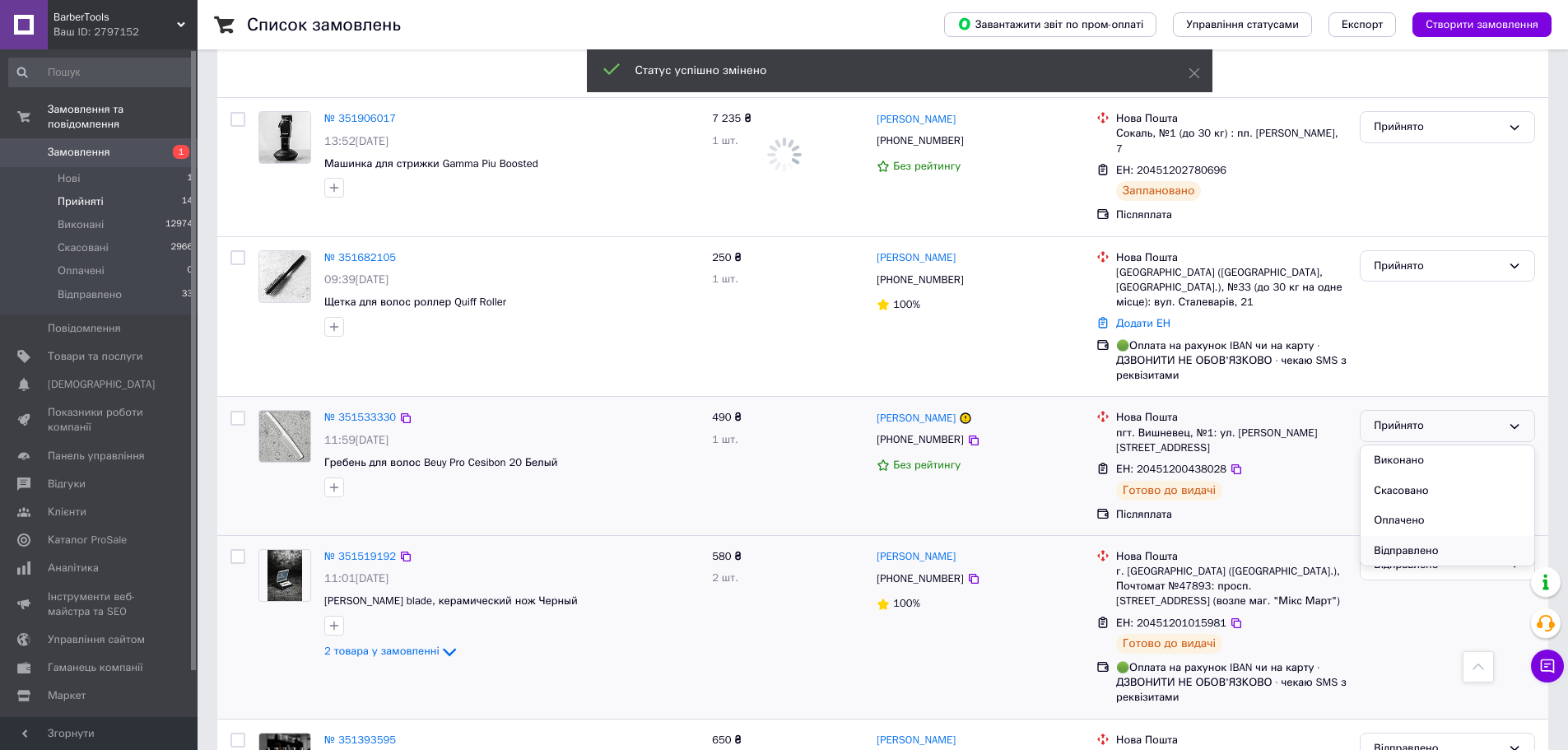 click on "Відправлено" at bounding box center [1447, 551] 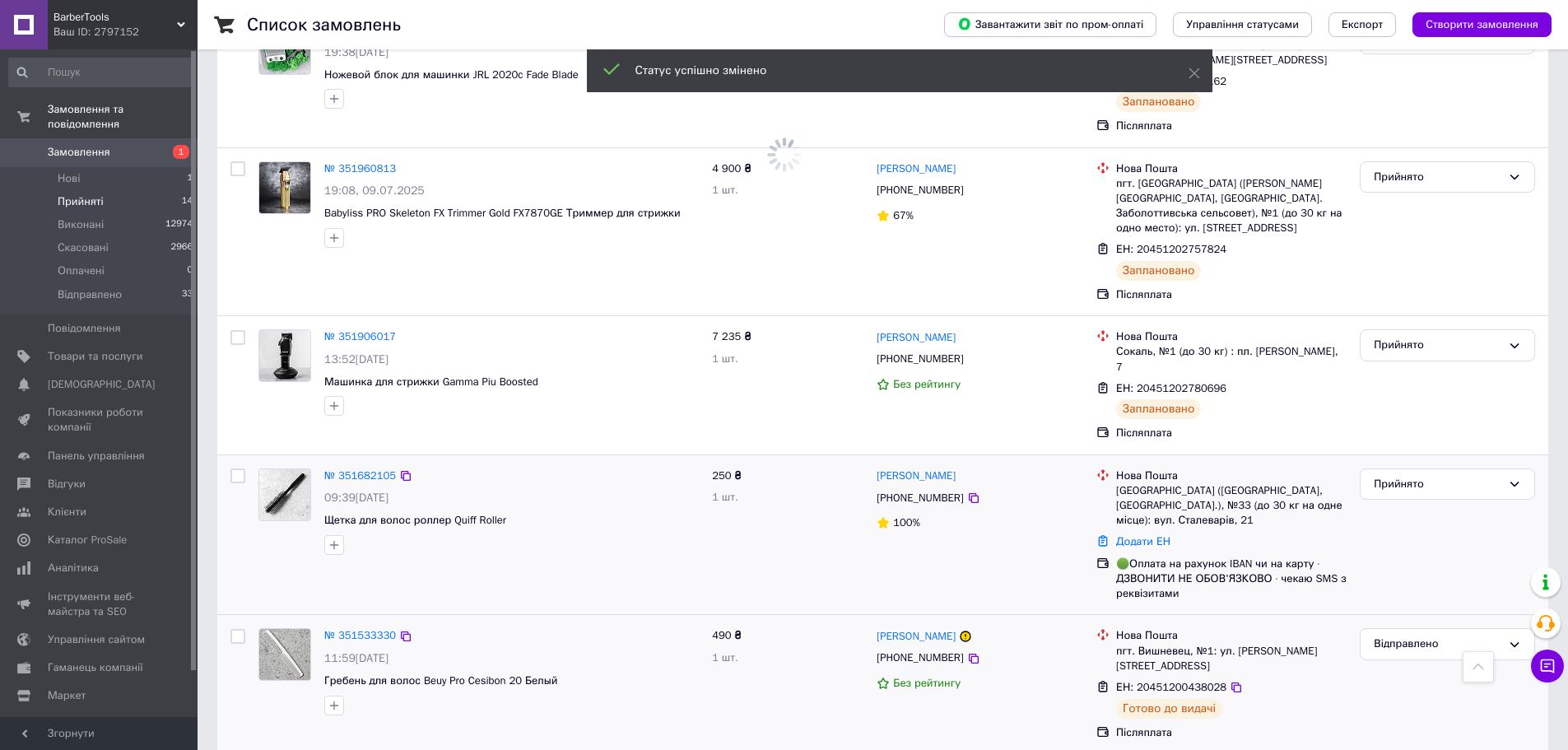scroll, scrollTop: 938, scrollLeft: 0, axis: vertical 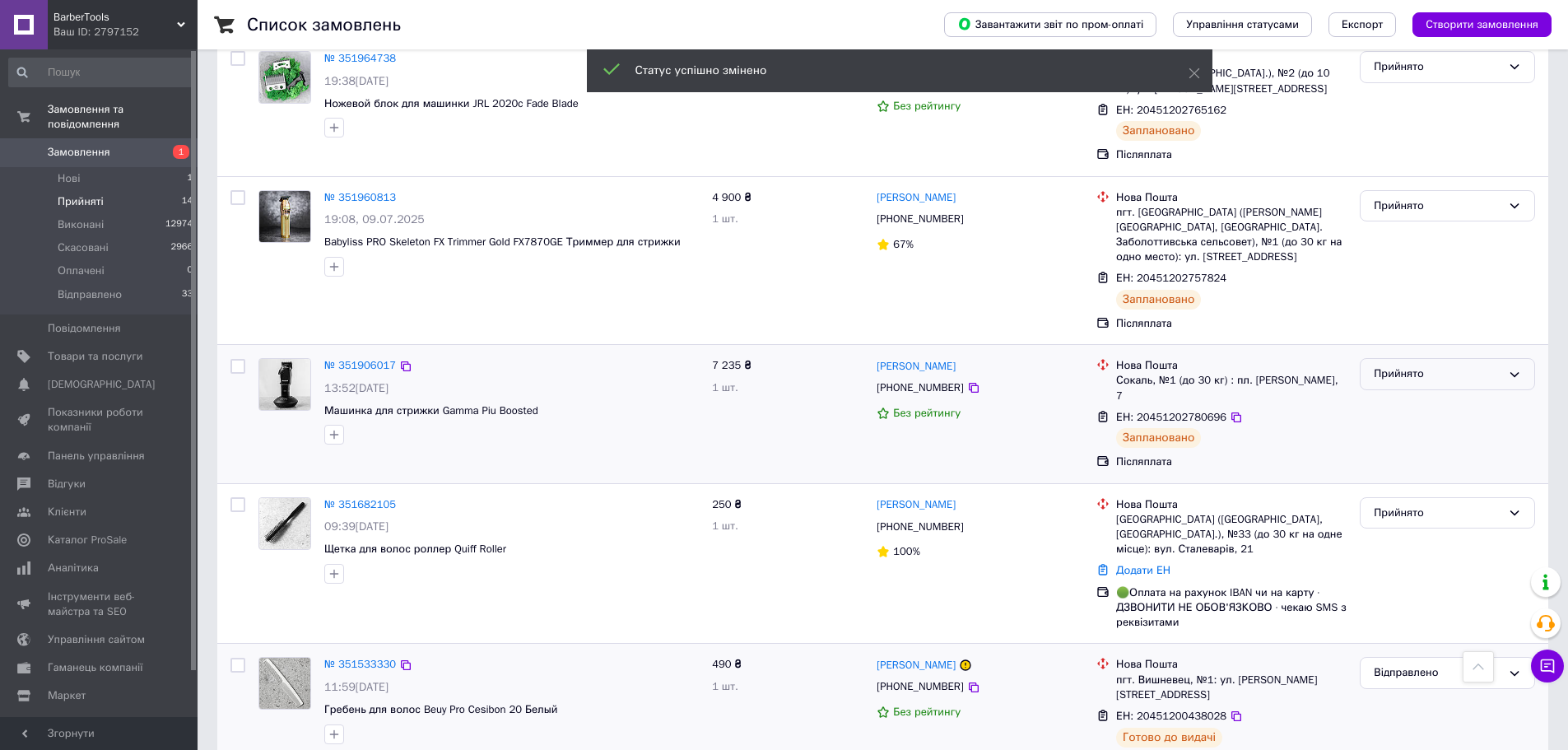 click on "Прийнято" at bounding box center [1437, 374] 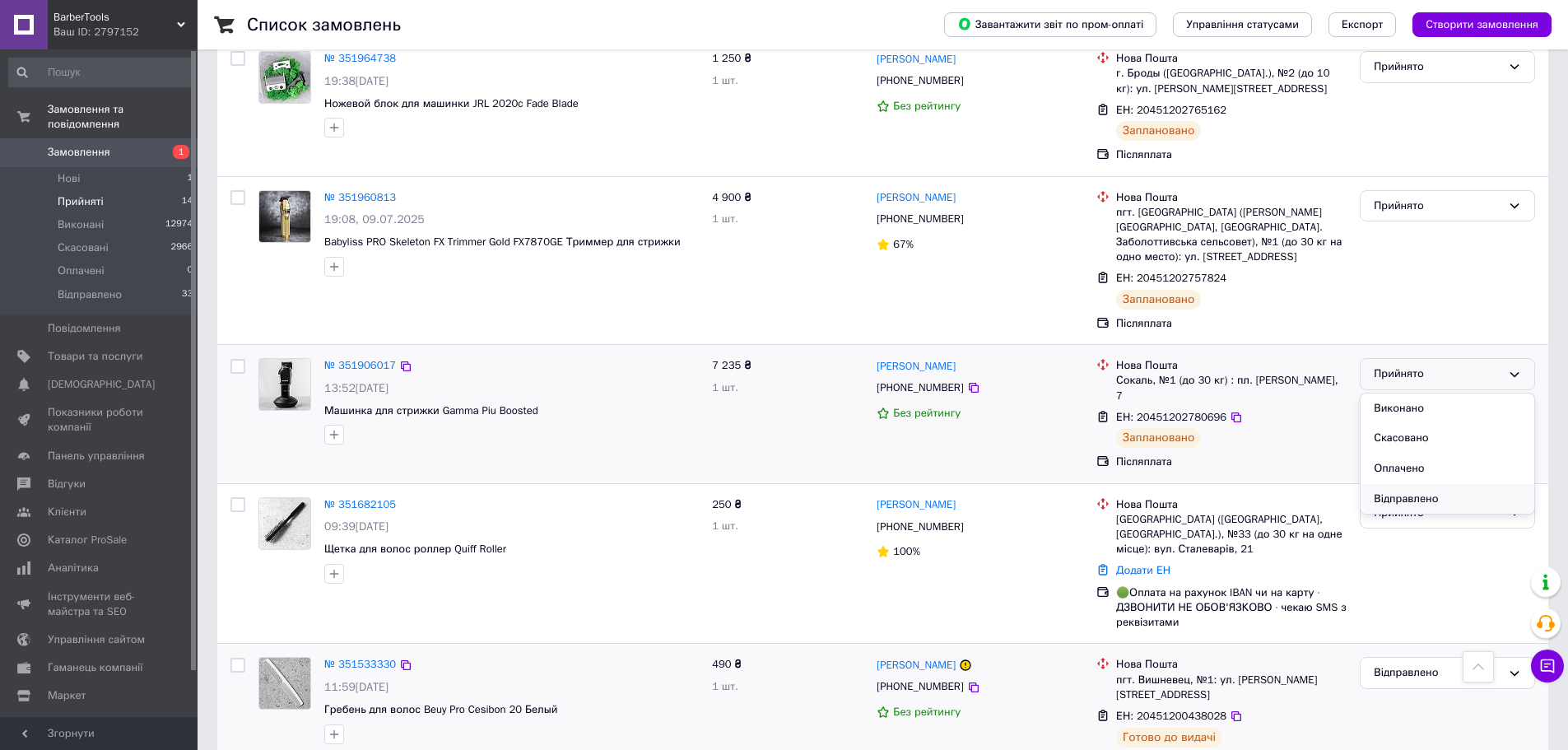 click on "Відправлено" at bounding box center (1447, 499) 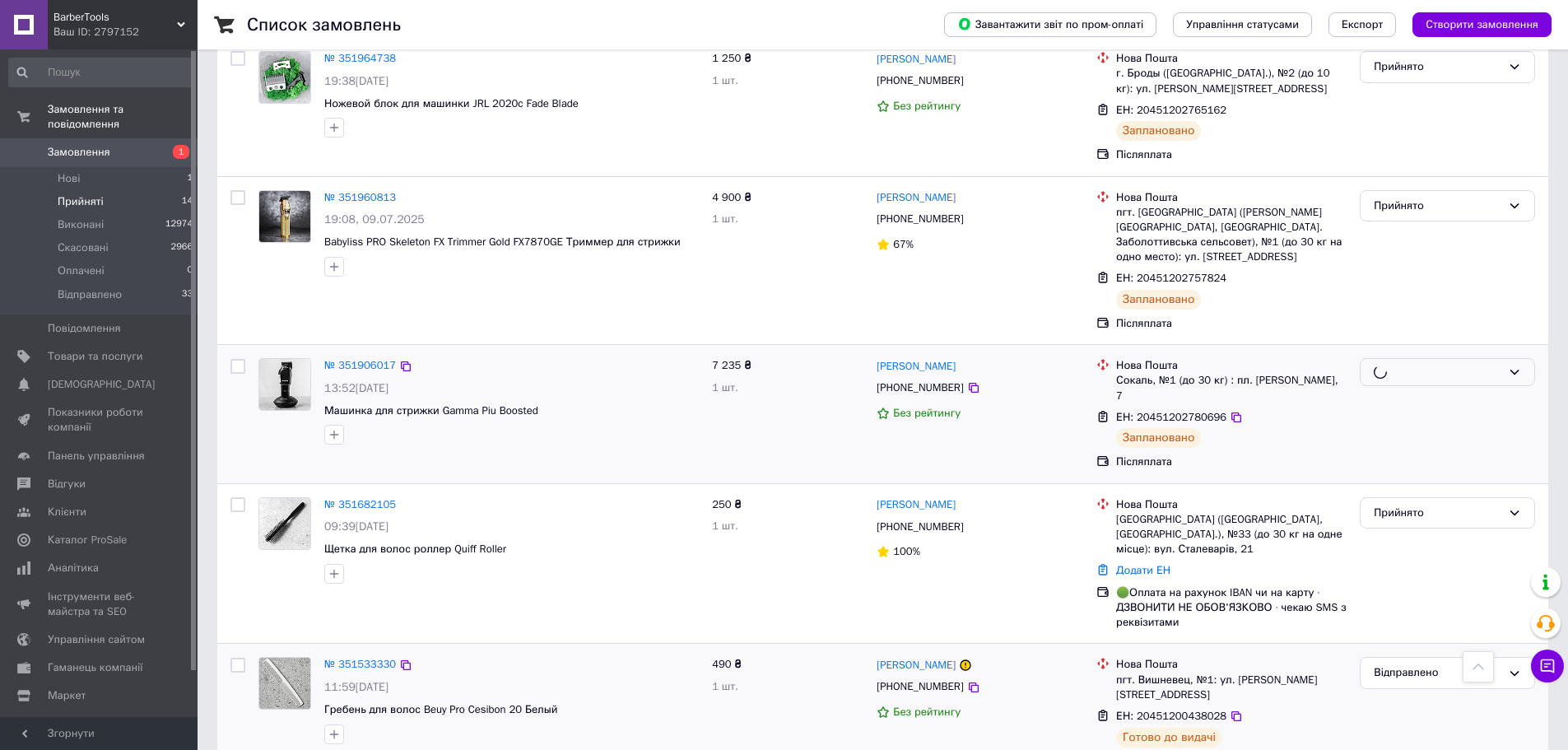 scroll, scrollTop: 773, scrollLeft: 0, axis: vertical 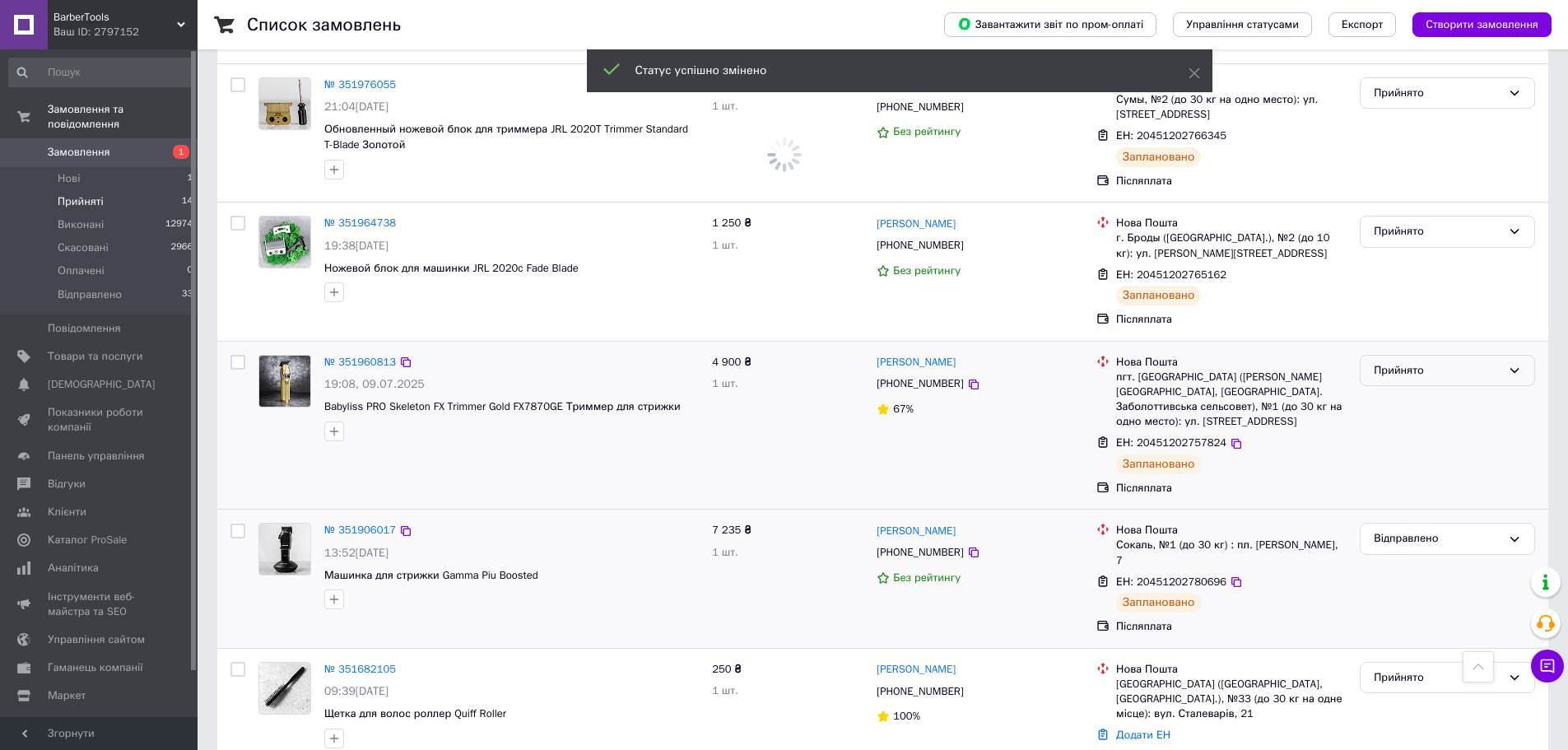 click on "Прийнято" at bounding box center (1437, 370) 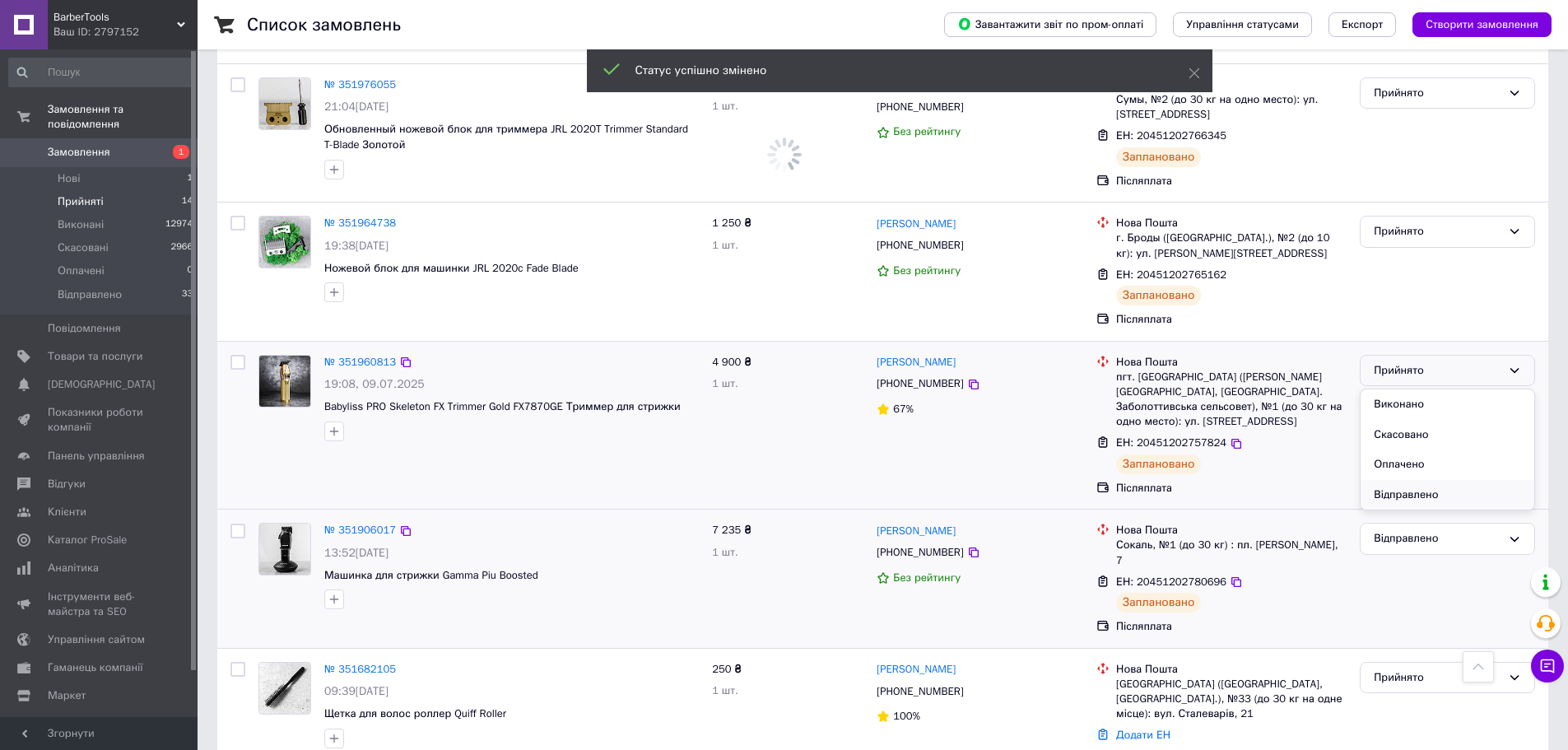 click on "Відправлено" at bounding box center (1447, 495) 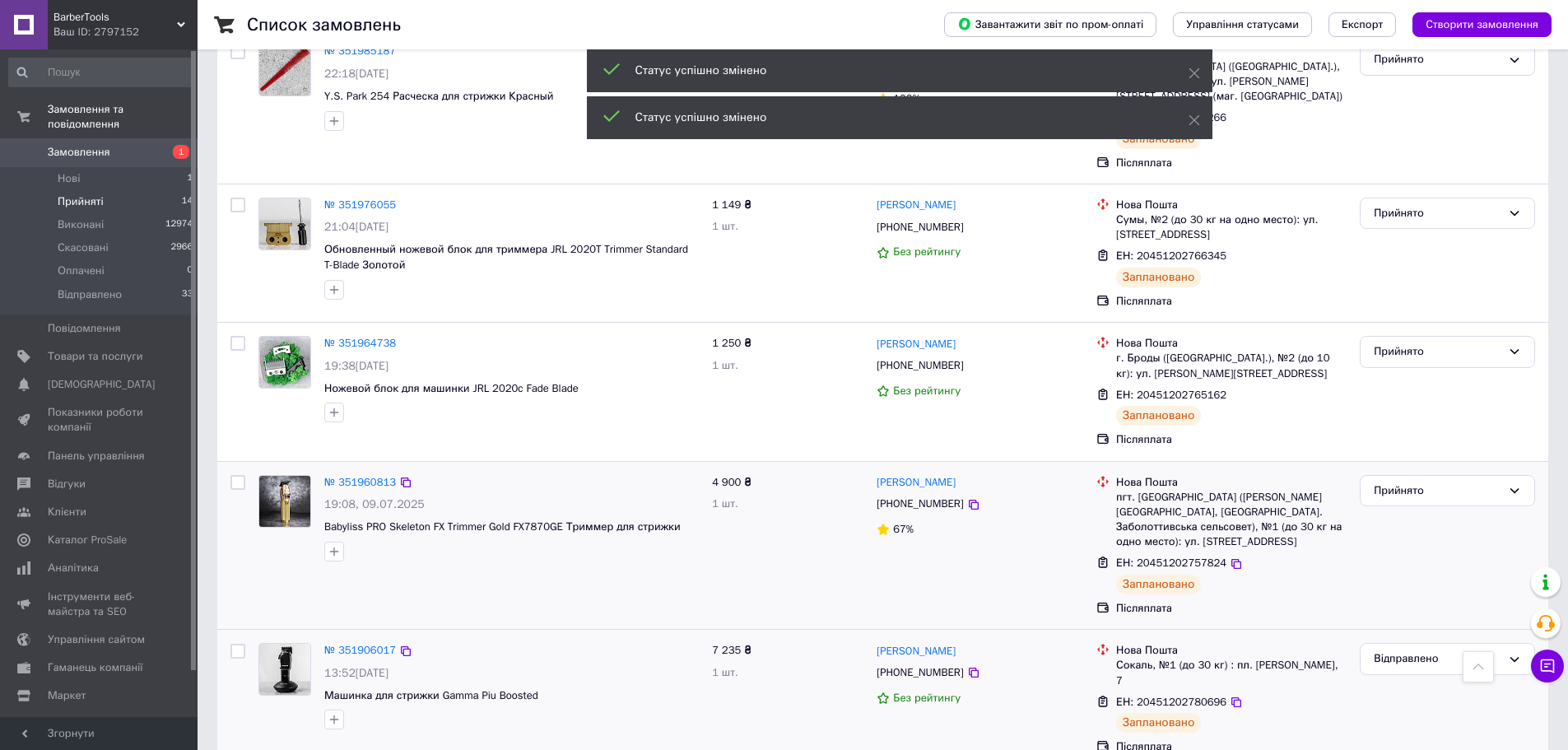scroll, scrollTop: 526, scrollLeft: 0, axis: vertical 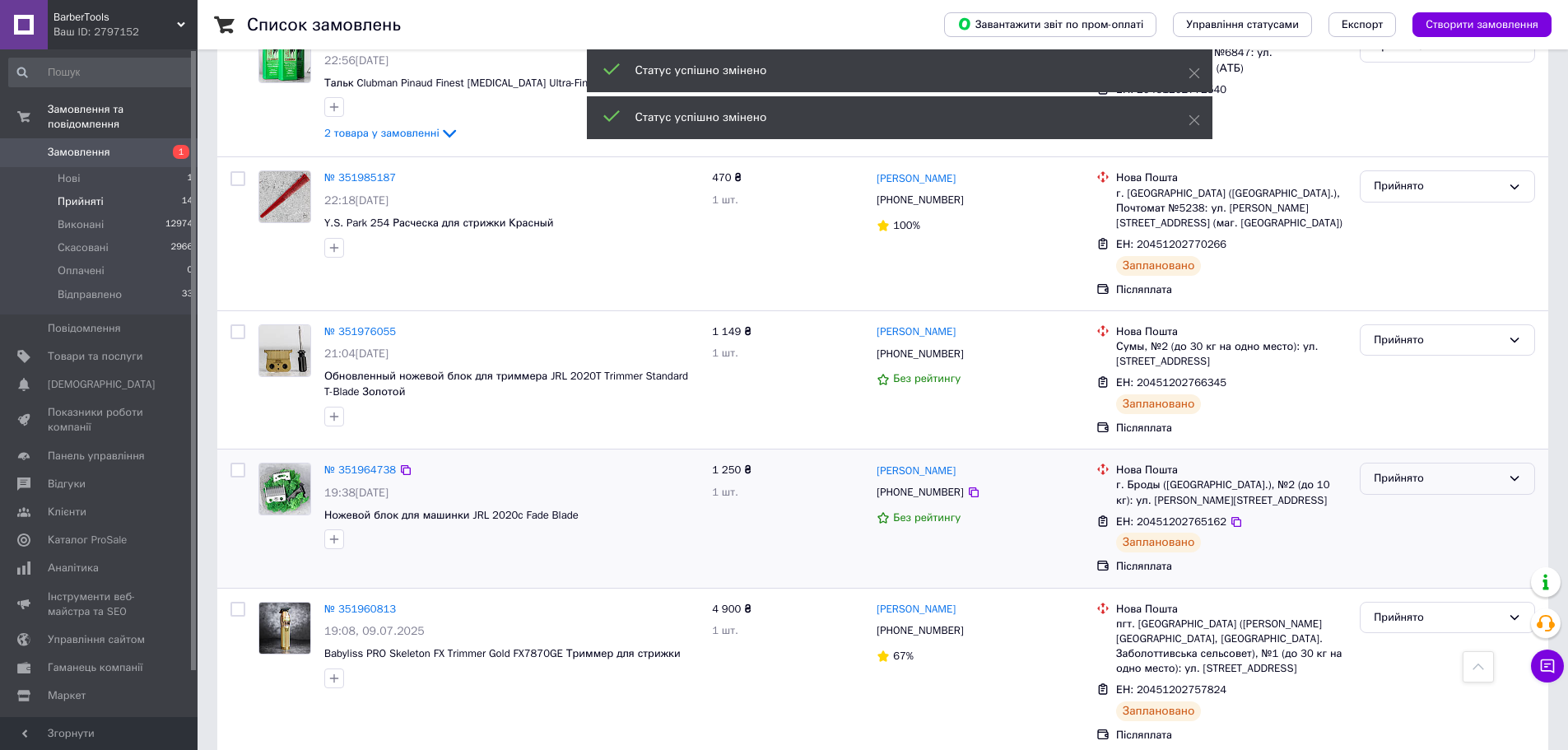click on "Прийнято" at bounding box center [1447, 478] 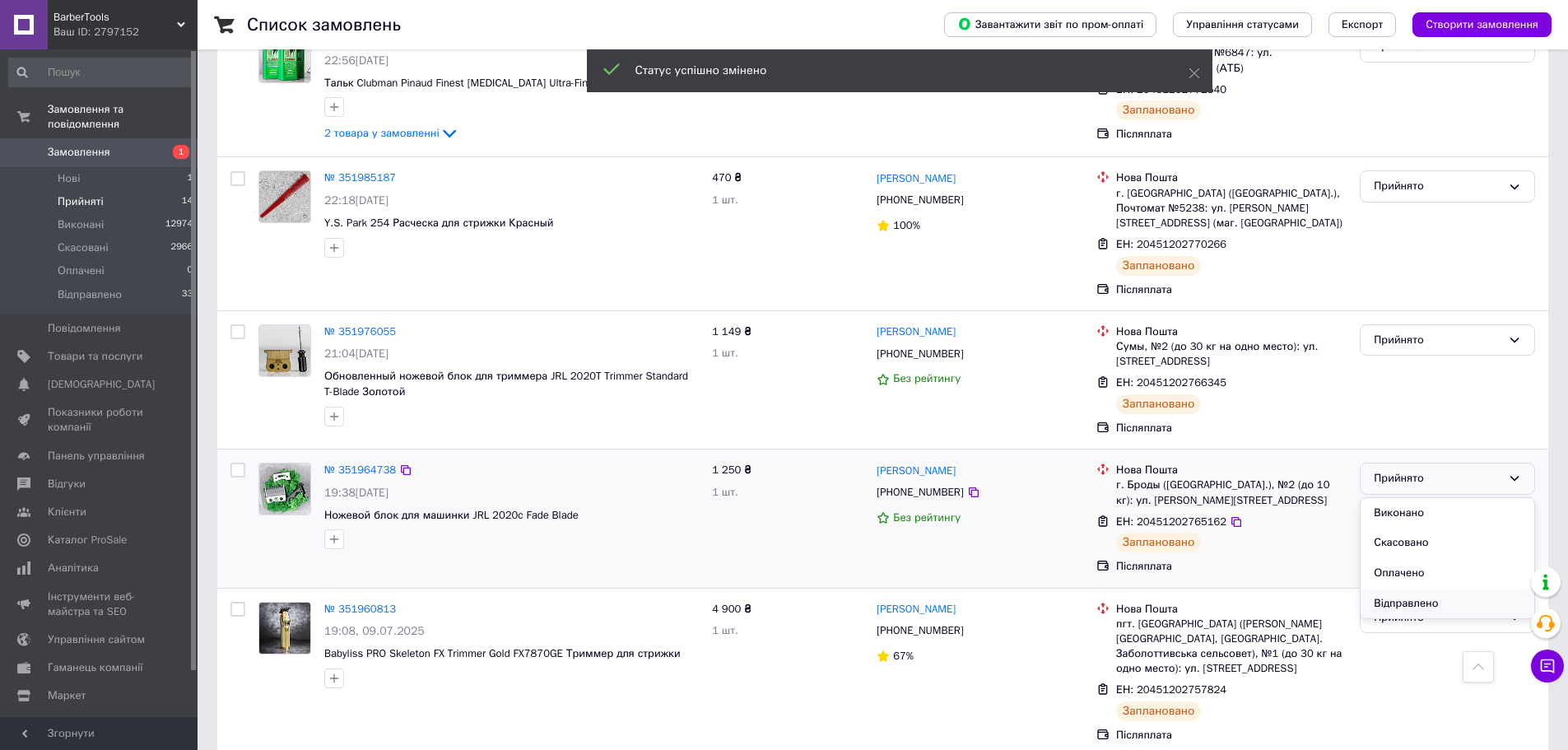 click on "Відправлено" at bounding box center [1447, 603] 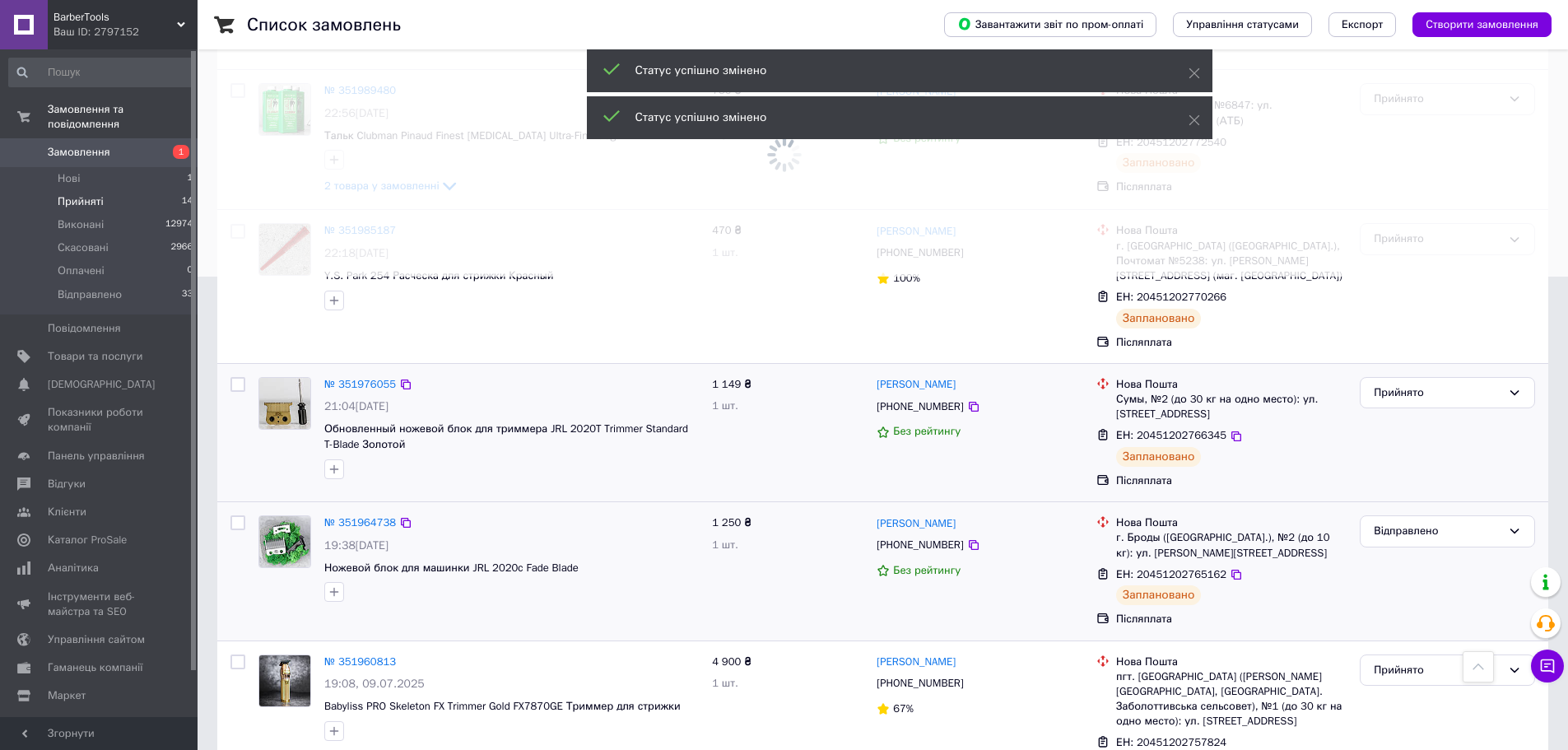 scroll, scrollTop: 444, scrollLeft: 0, axis: vertical 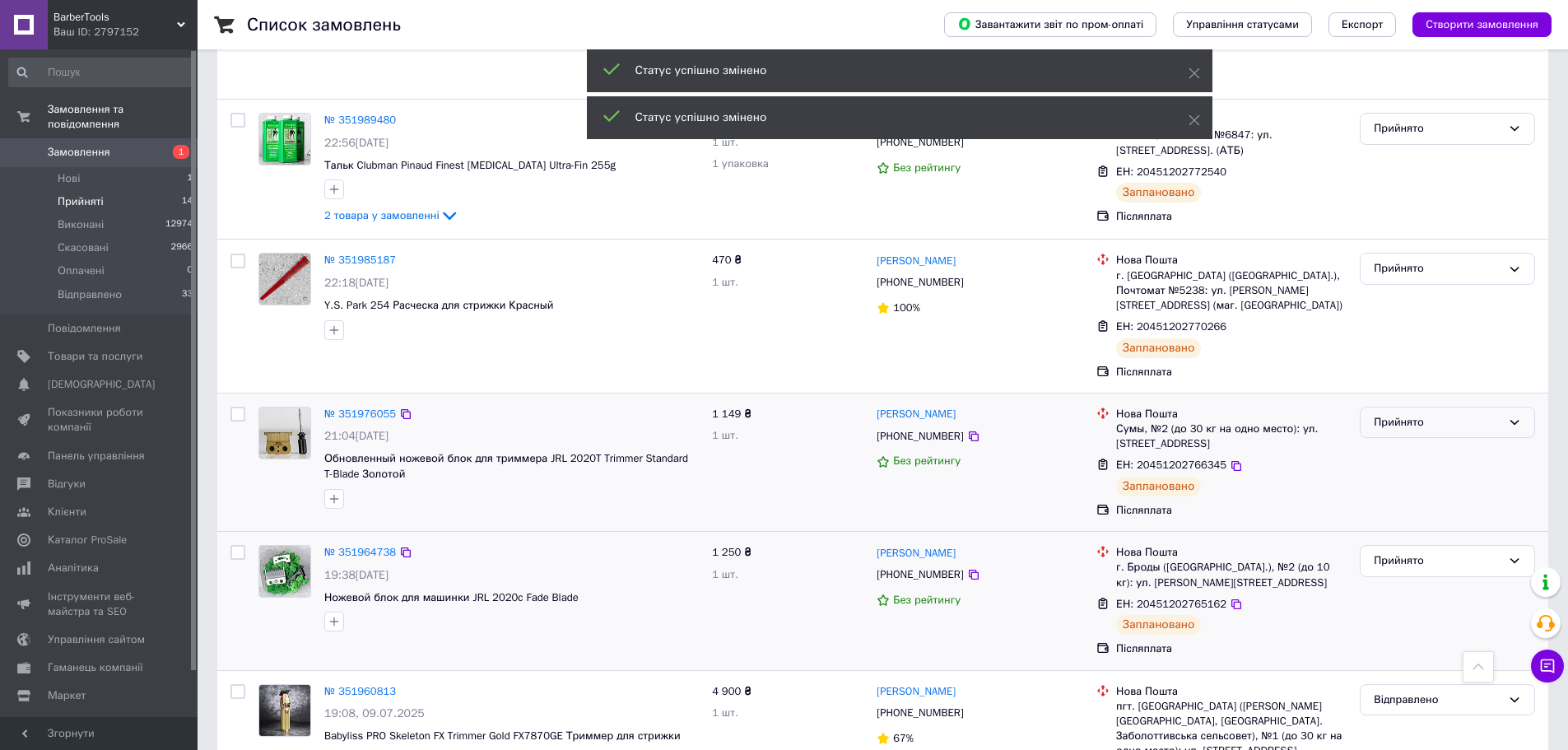 click on "Прийнято" at bounding box center [1437, 422] 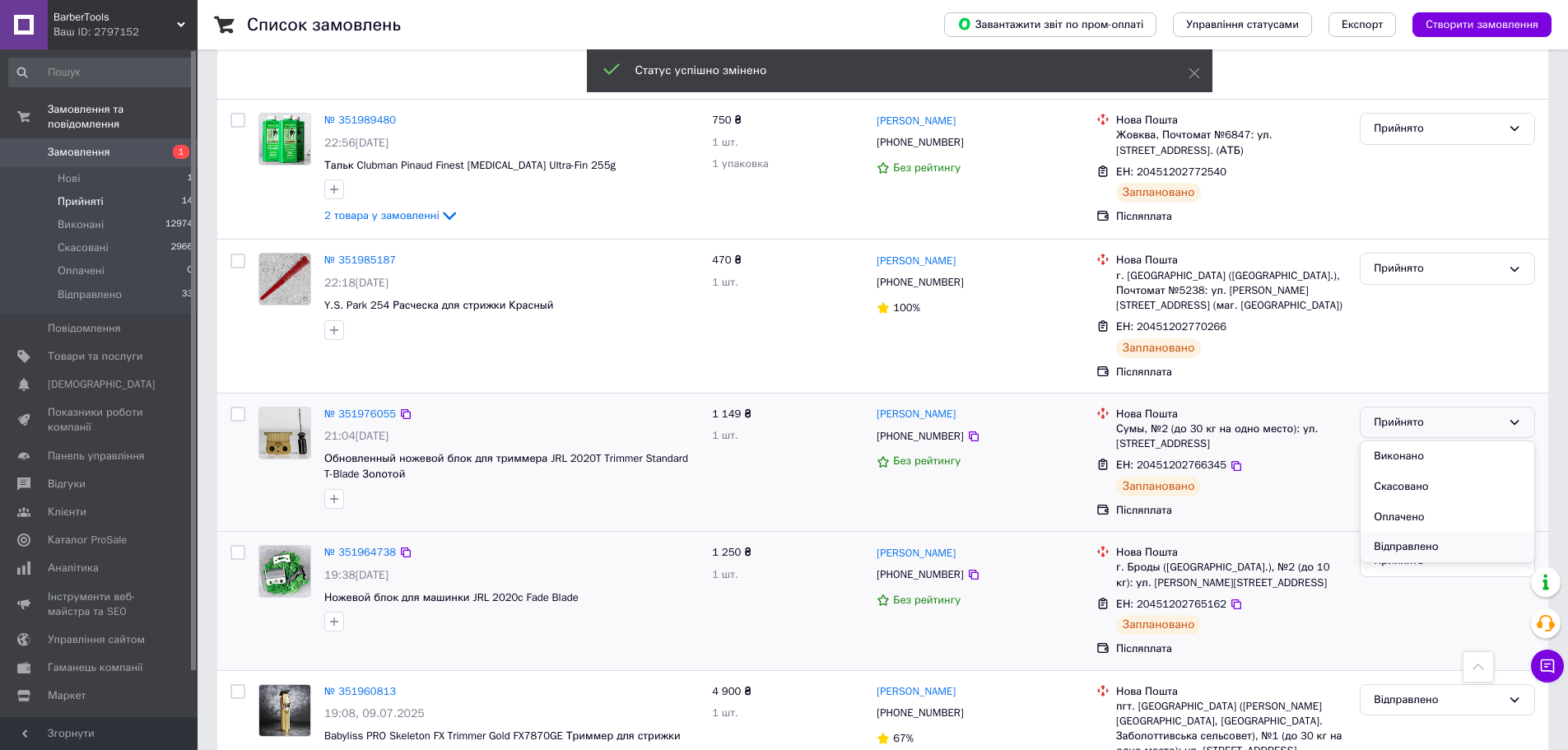 click on "Відправлено" at bounding box center (1447, 547) 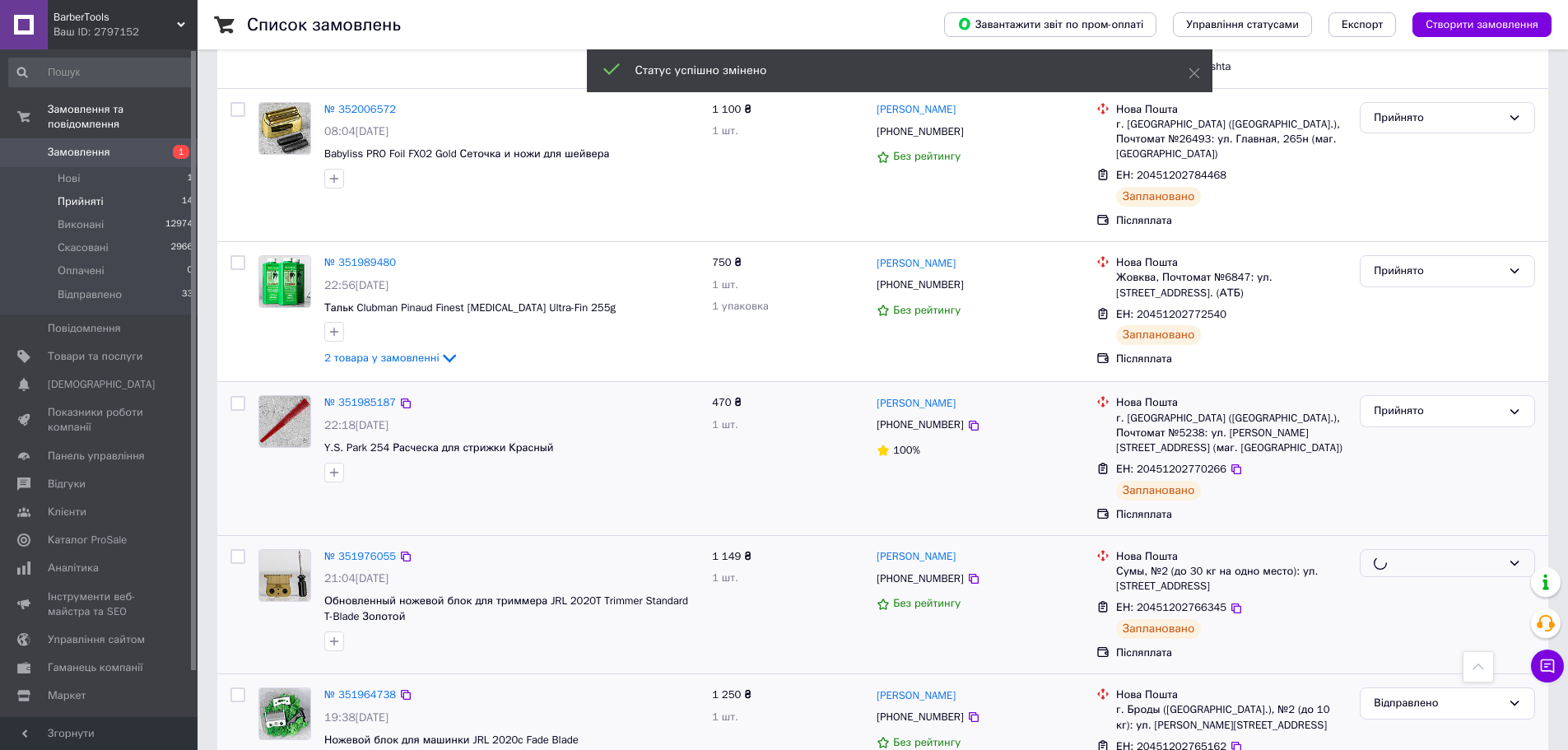 scroll, scrollTop: 279, scrollLeft: 0, axis: vertical 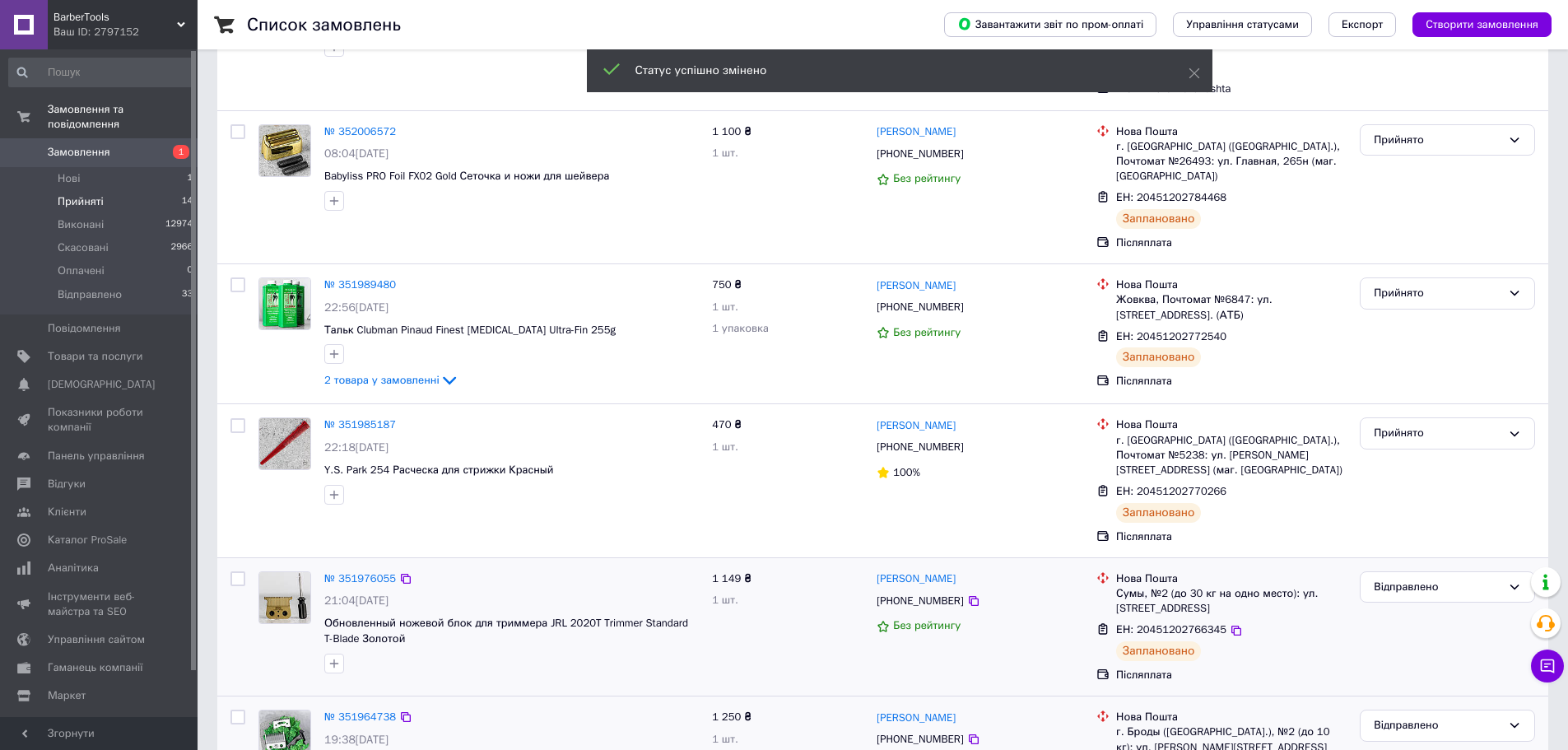 click on "Прийнято" at bounding box center [1437, 433] 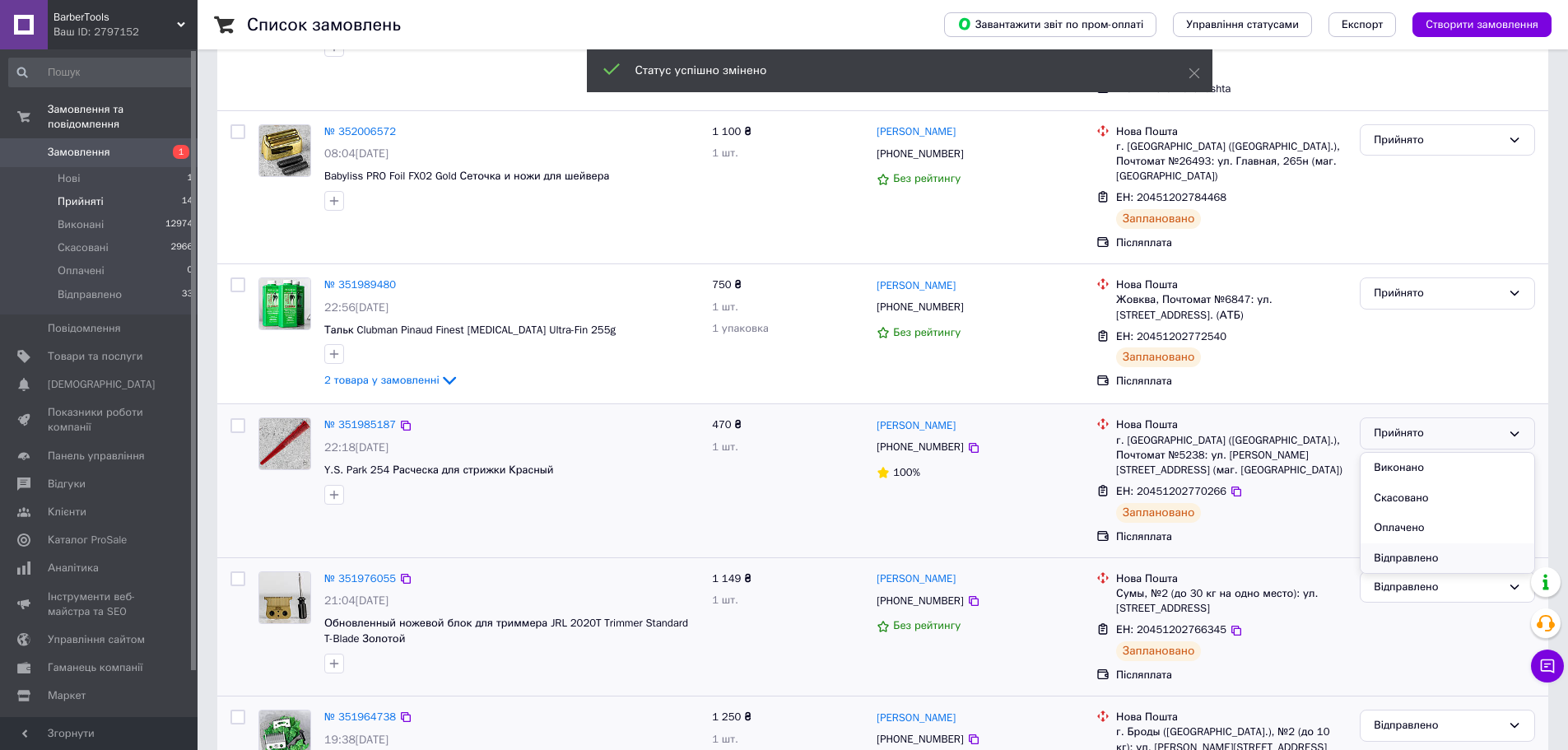 click on "Відправлено" at bounding box center [1447, 558] 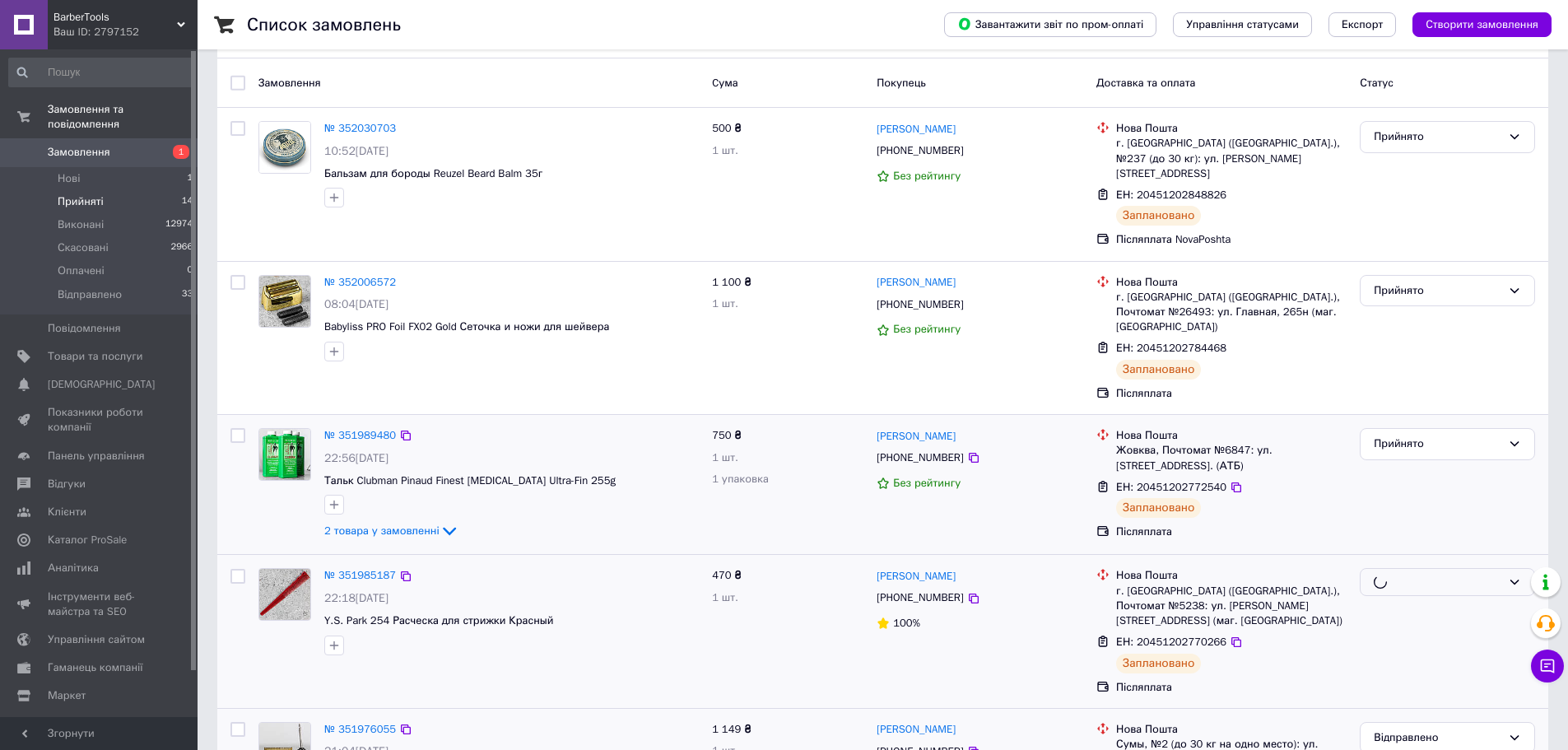 scroll, scrollTop: 114, scrollLeft: 0, axis: vertical 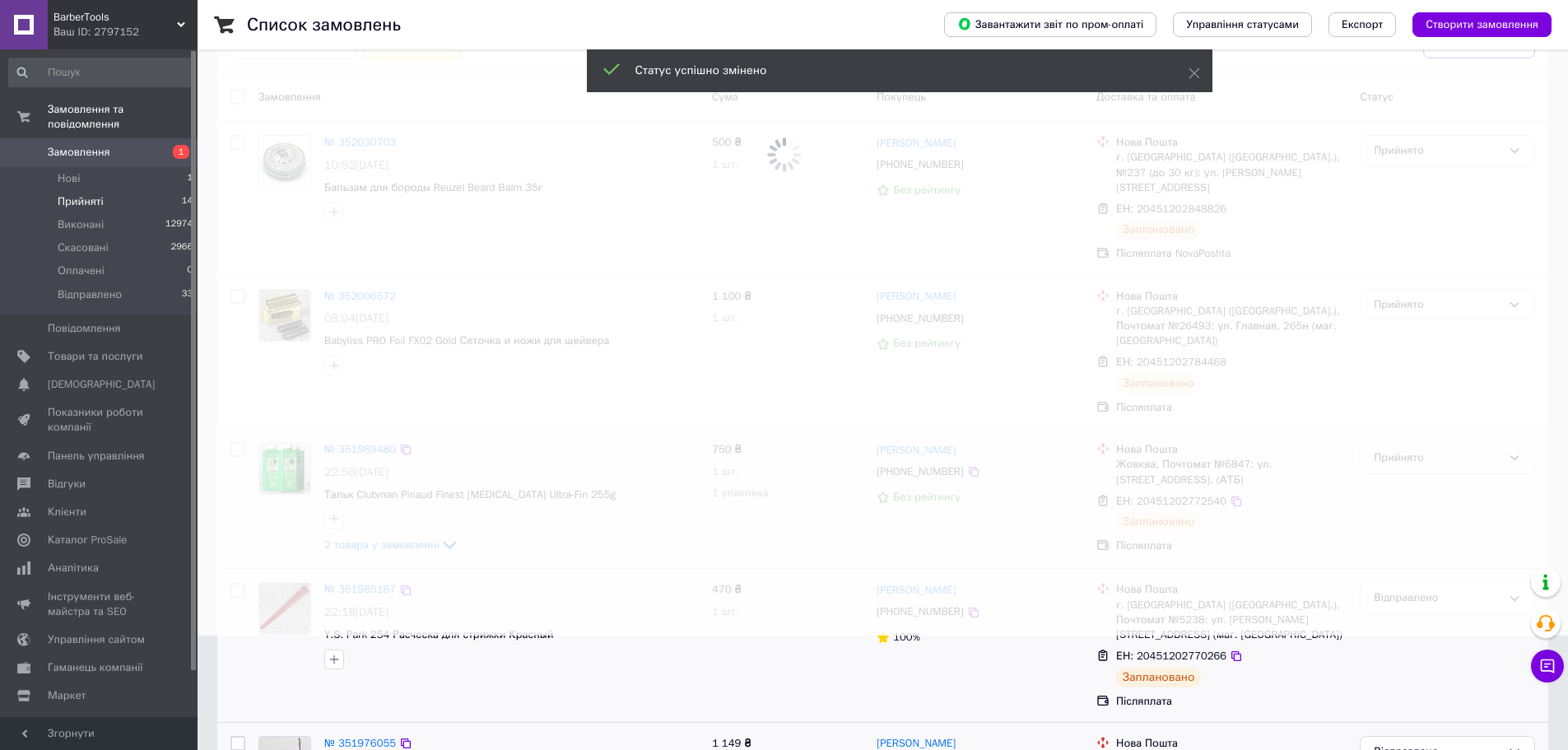 click at bounding box center (784, 260) 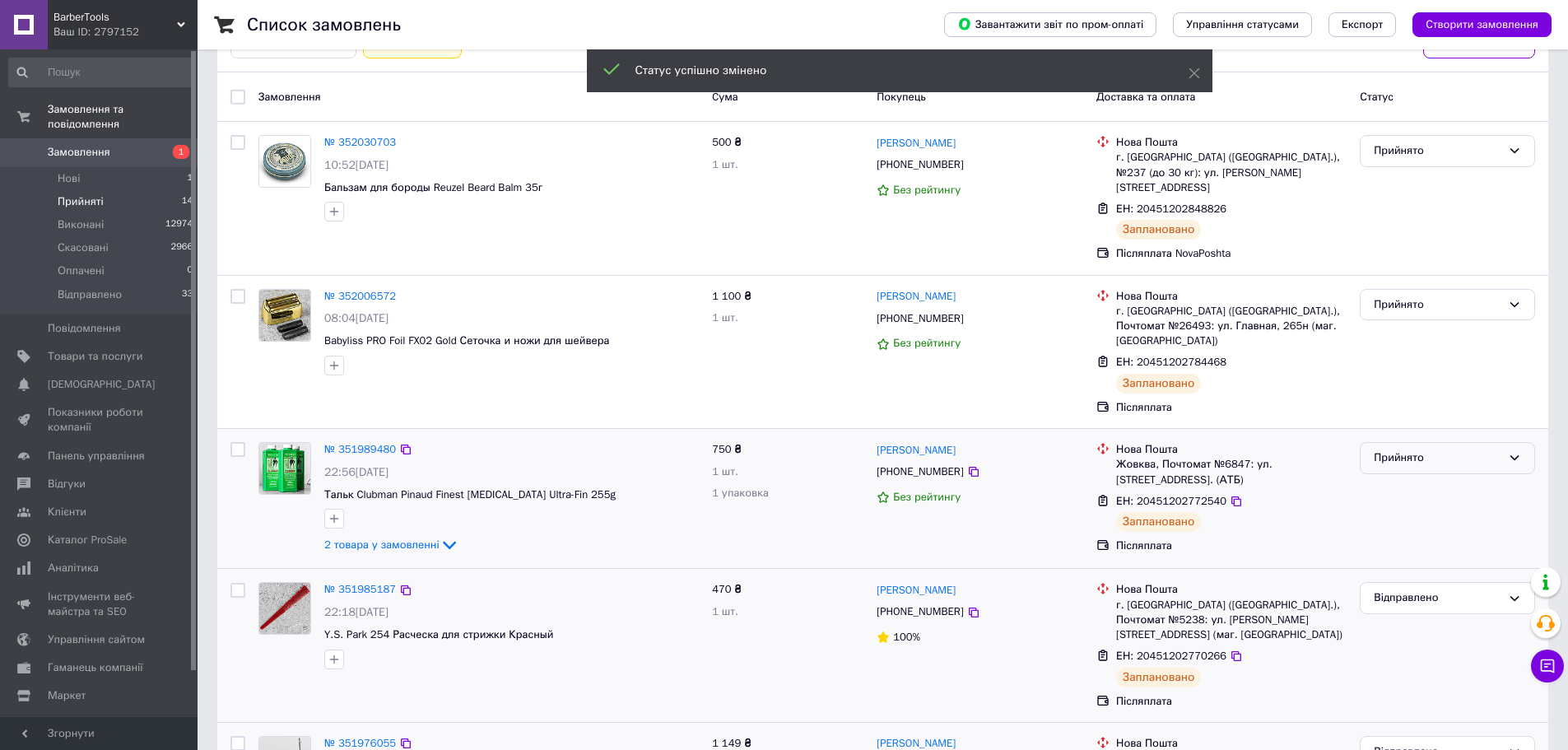 click on "Прийнято" at bounding box center (1437, 458) 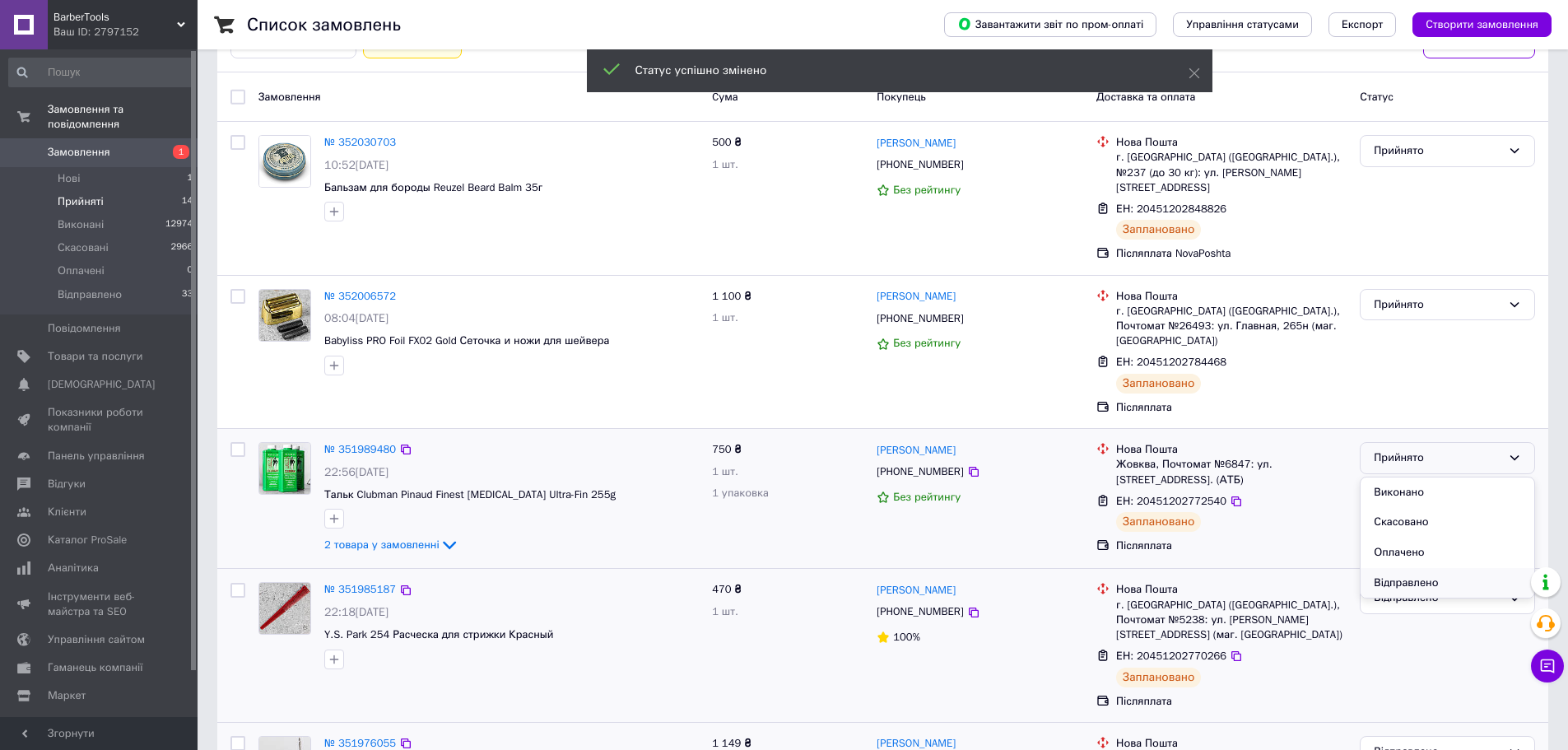 click on "Відправлено" at bounding box center [1447, 583] 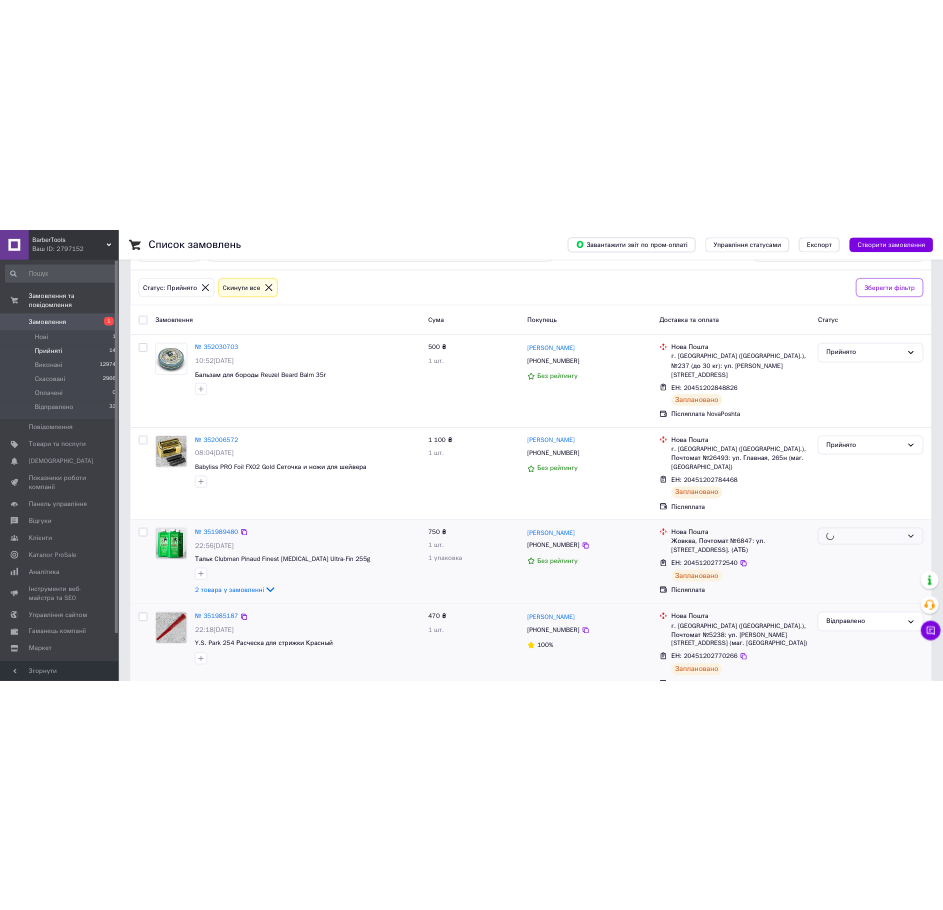 scroll, scrollTop: 0, scrollLeft: 0, axis: both 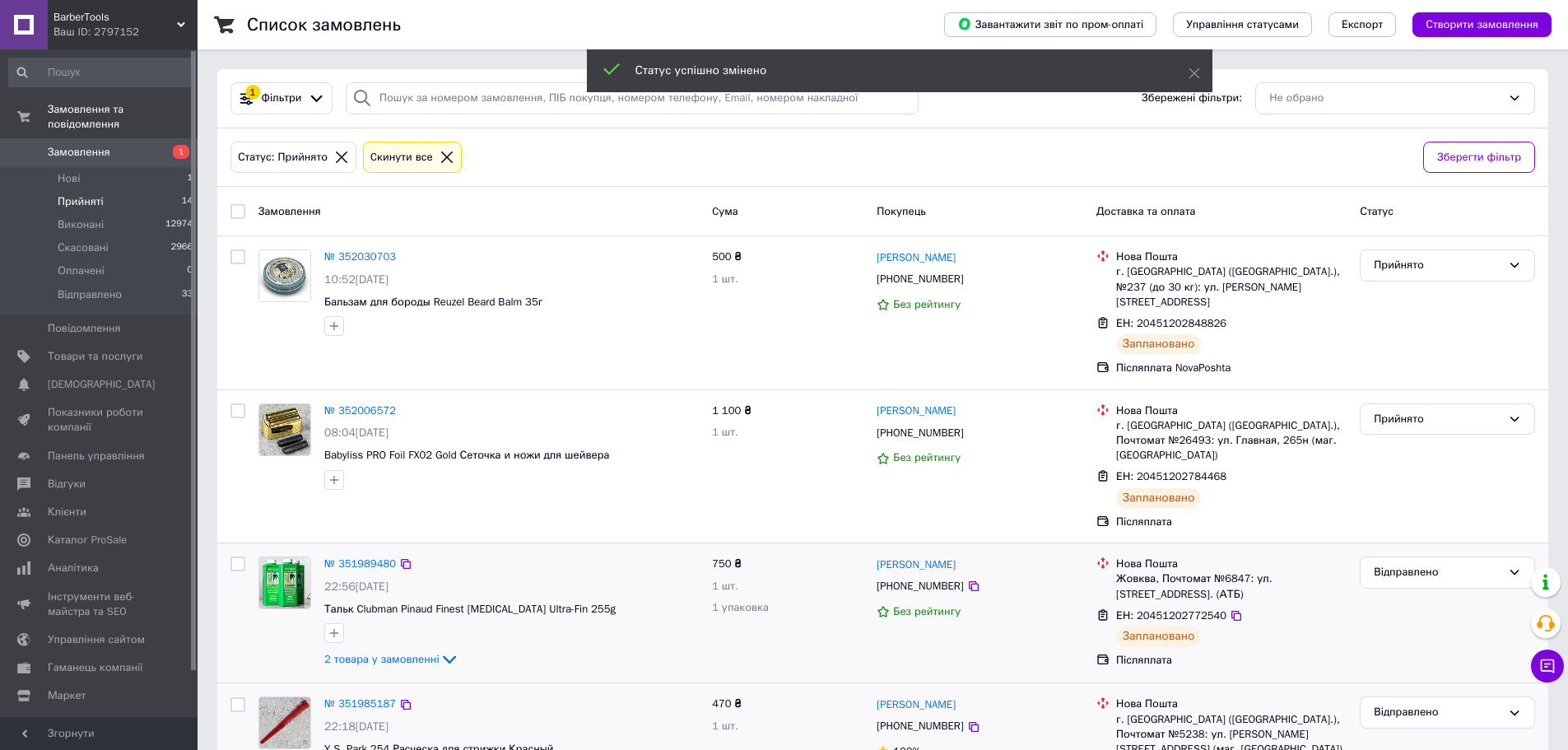 click on "Прийнято" at bounding box center [1437, 419] 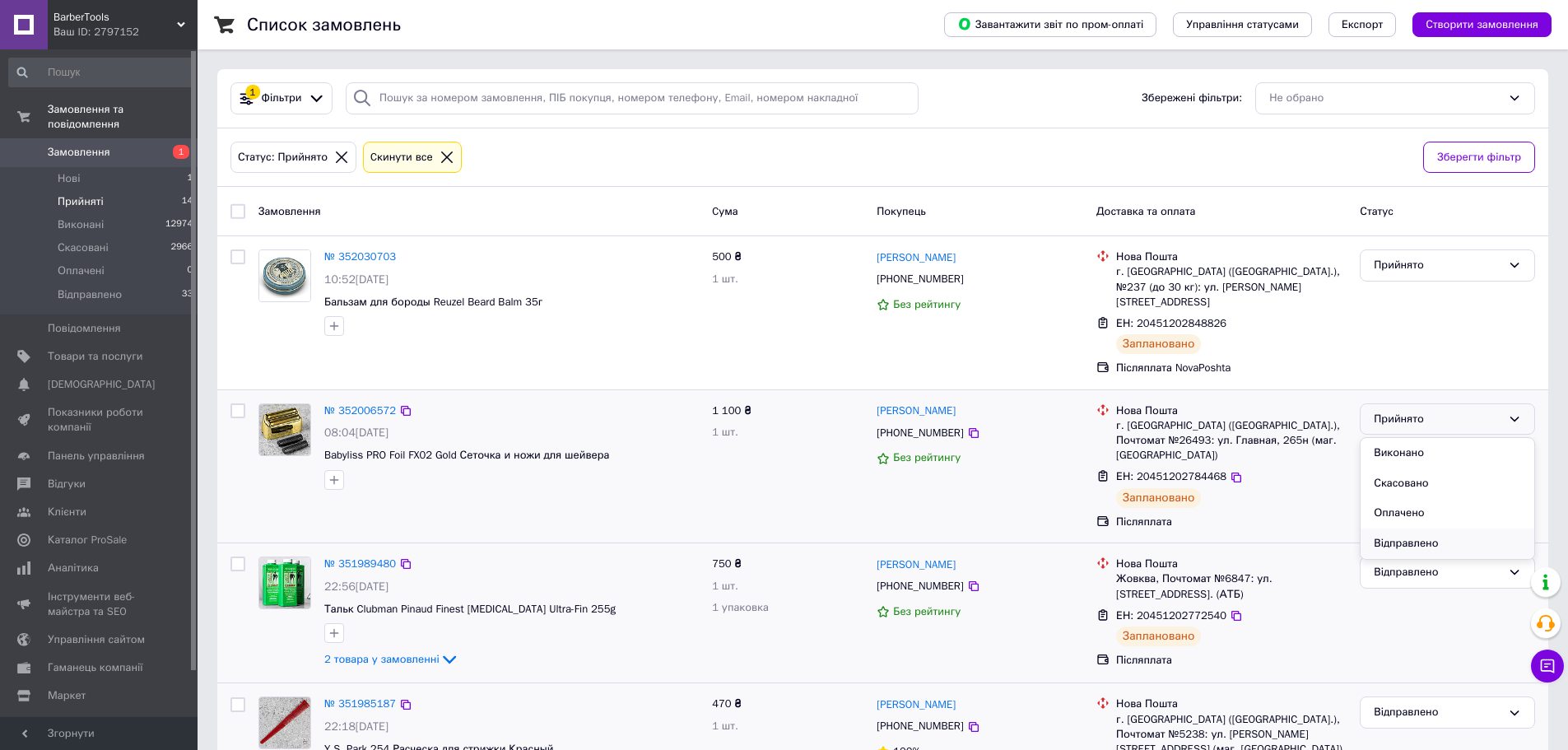 click on "Відправлено" at bounding box center (1447, 543) 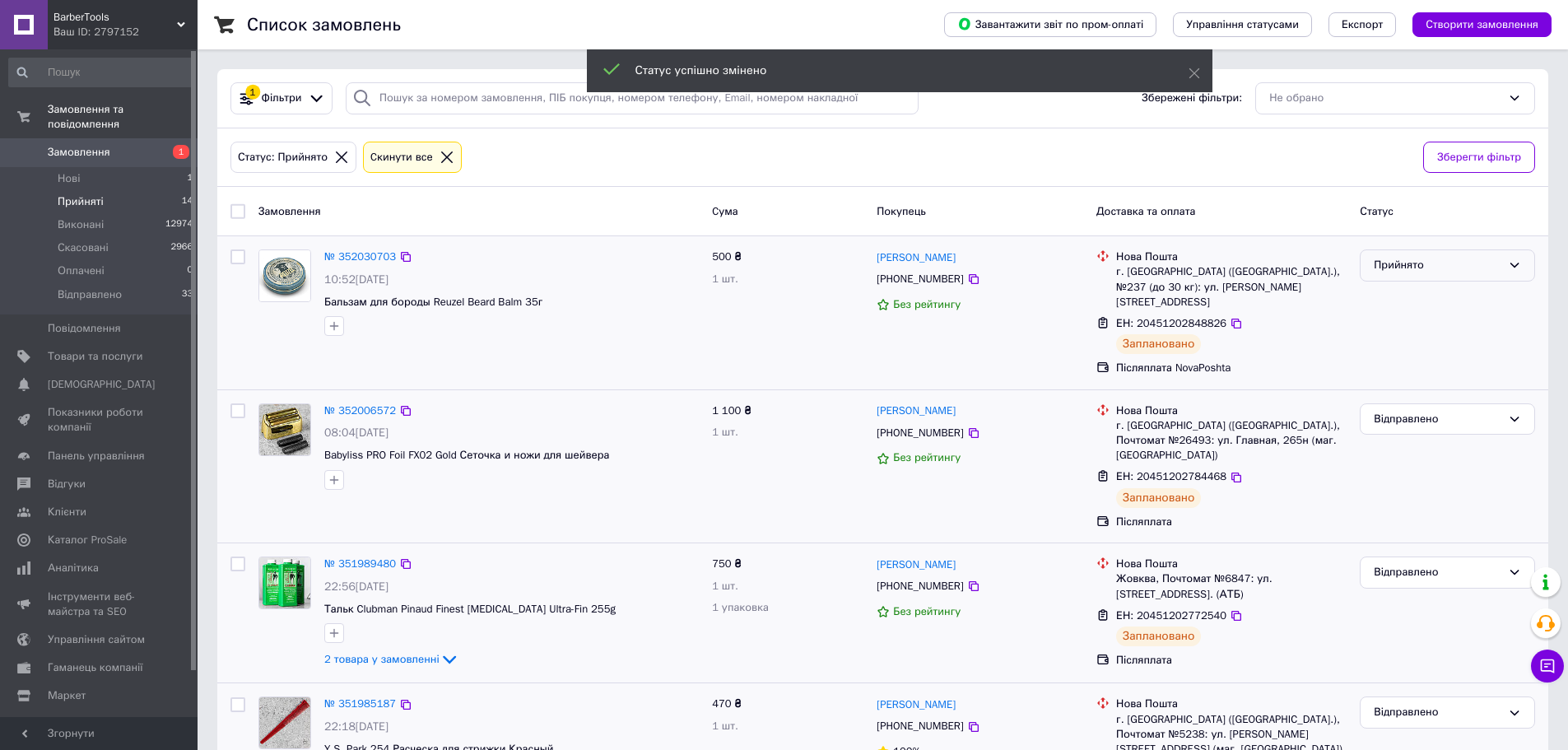 click on "Прийнято" at bounding box center [1437, 265] 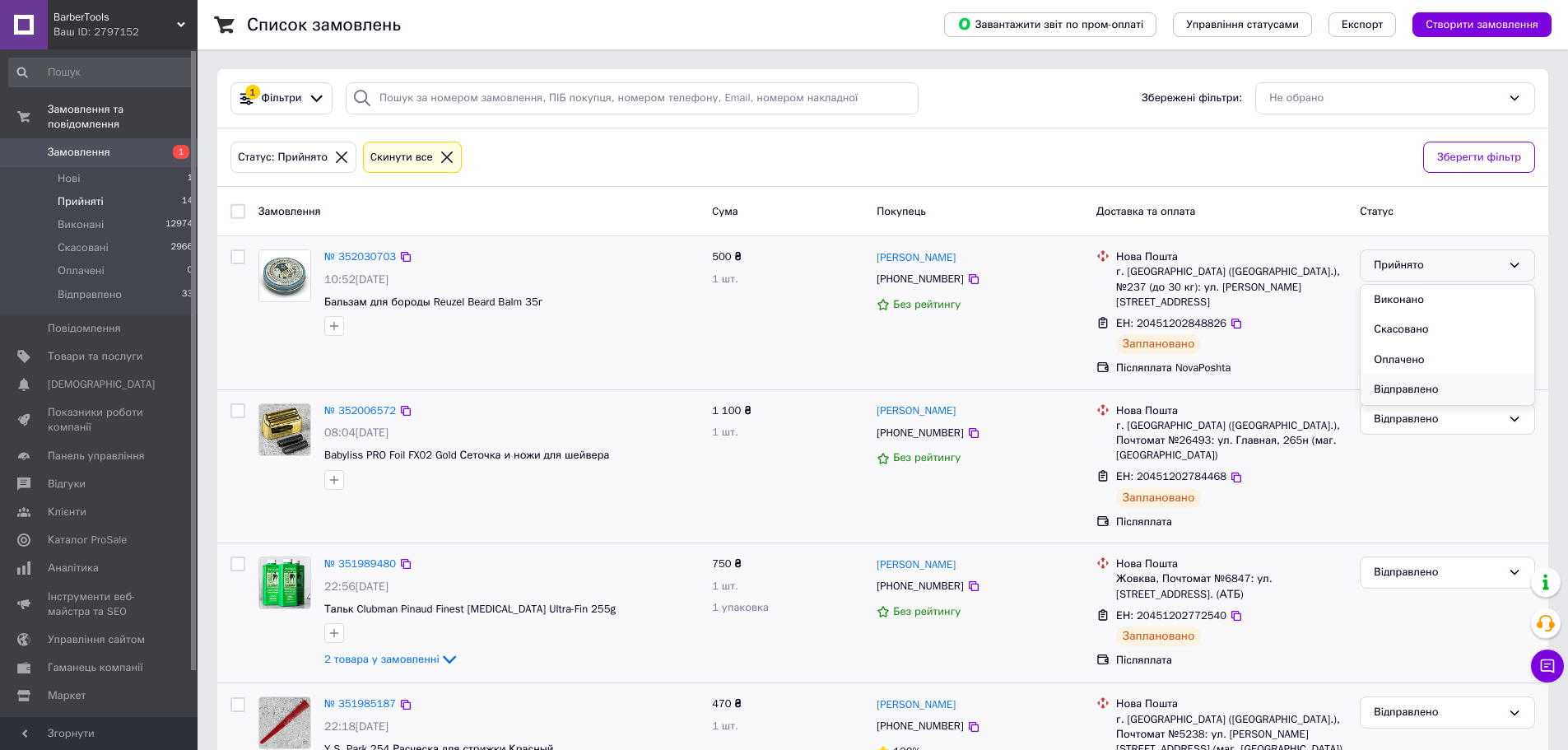 click on "Відправлено" at bounding box center (1447, 389) 